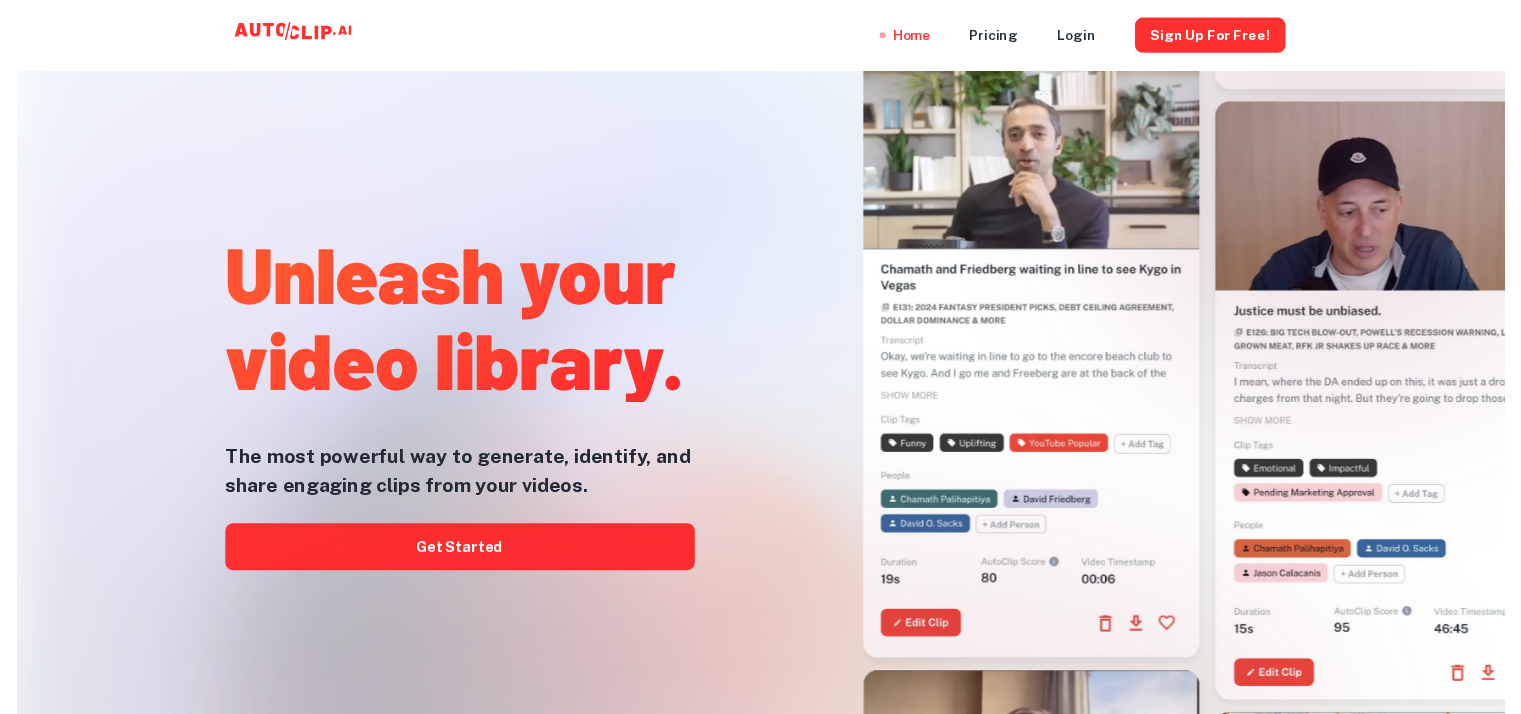 scroll, scrollTop: 0, scrollLeft: 0, axis: both 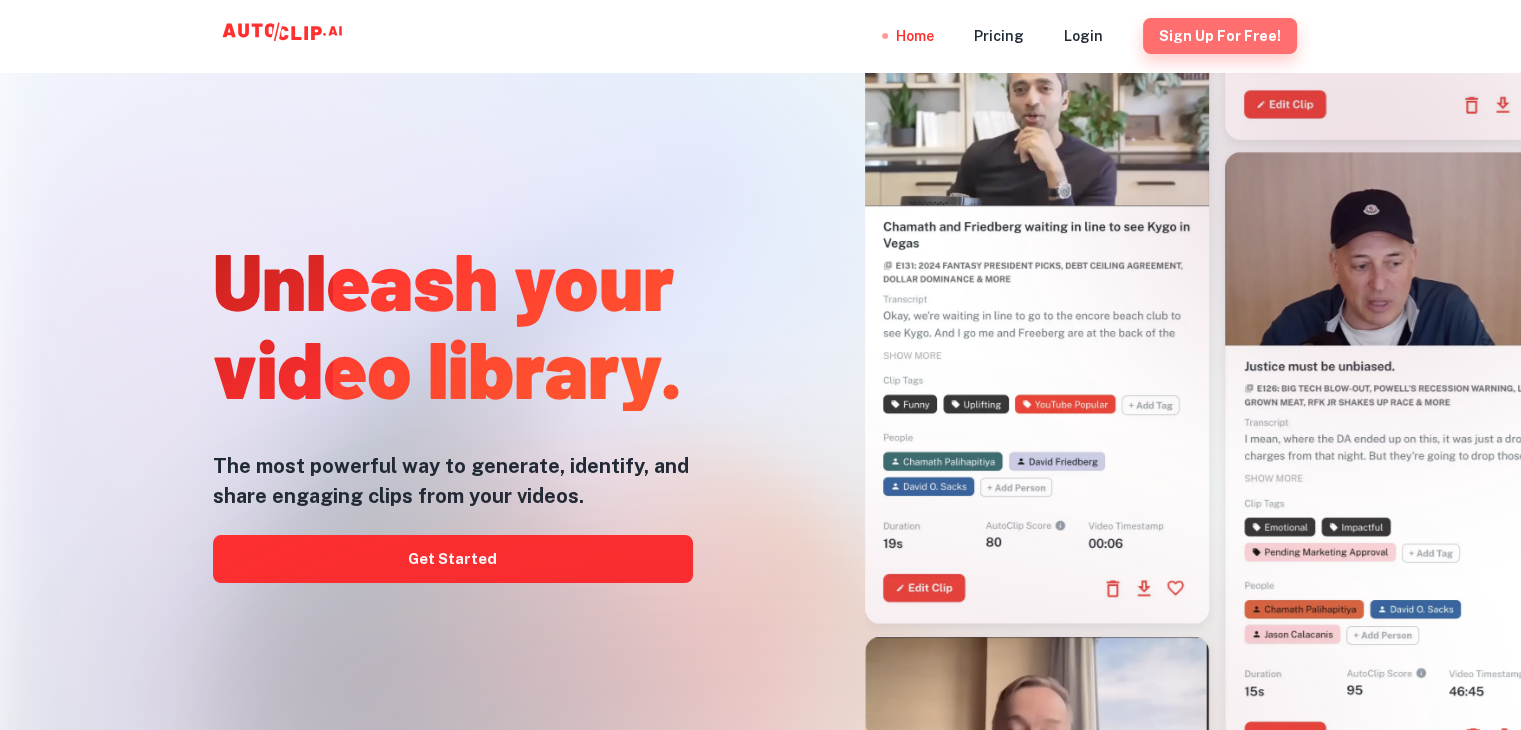 click on "Sign Up for free!" at bounding box center (1220, 36) 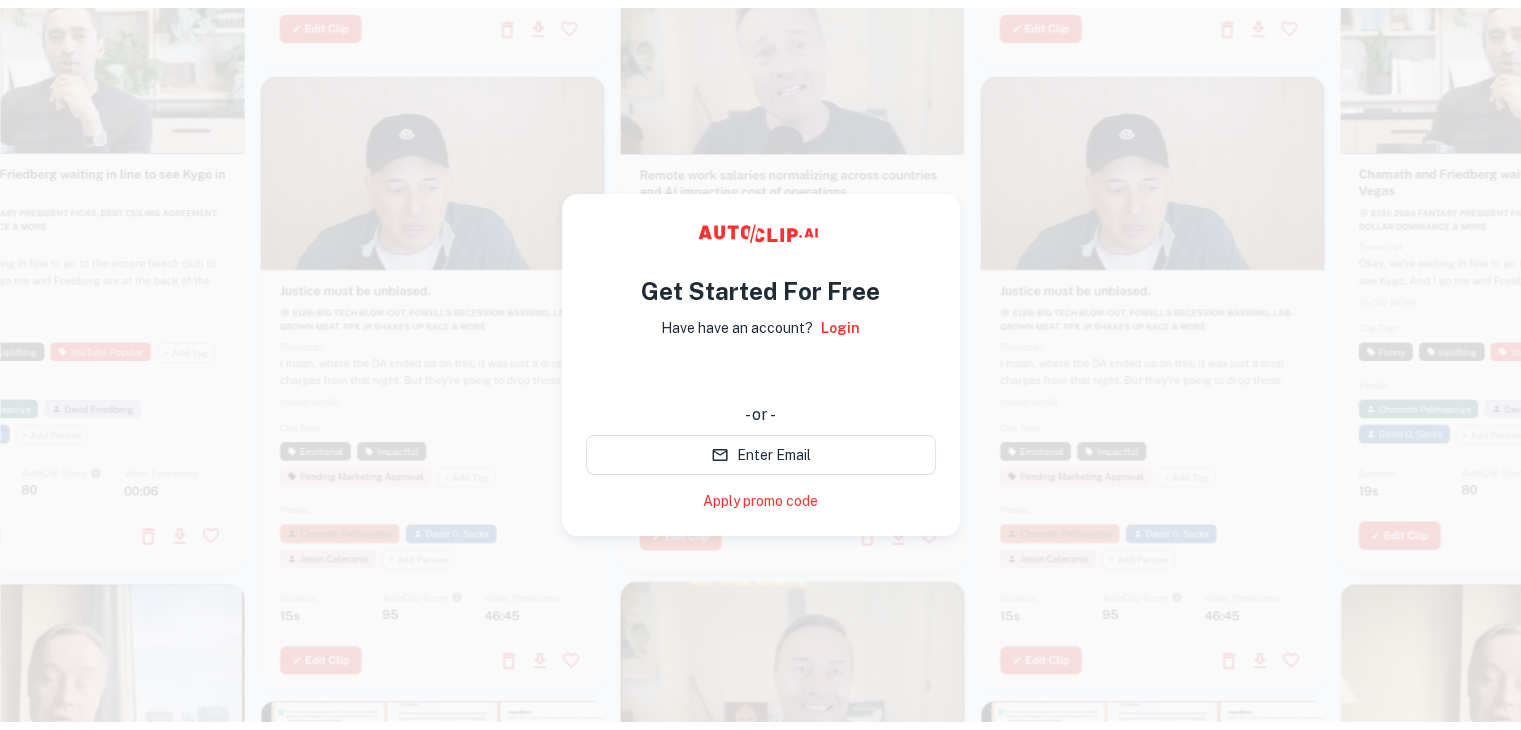 scroll, scrollTop: 16, scrollLeft: 0, axis: vertical 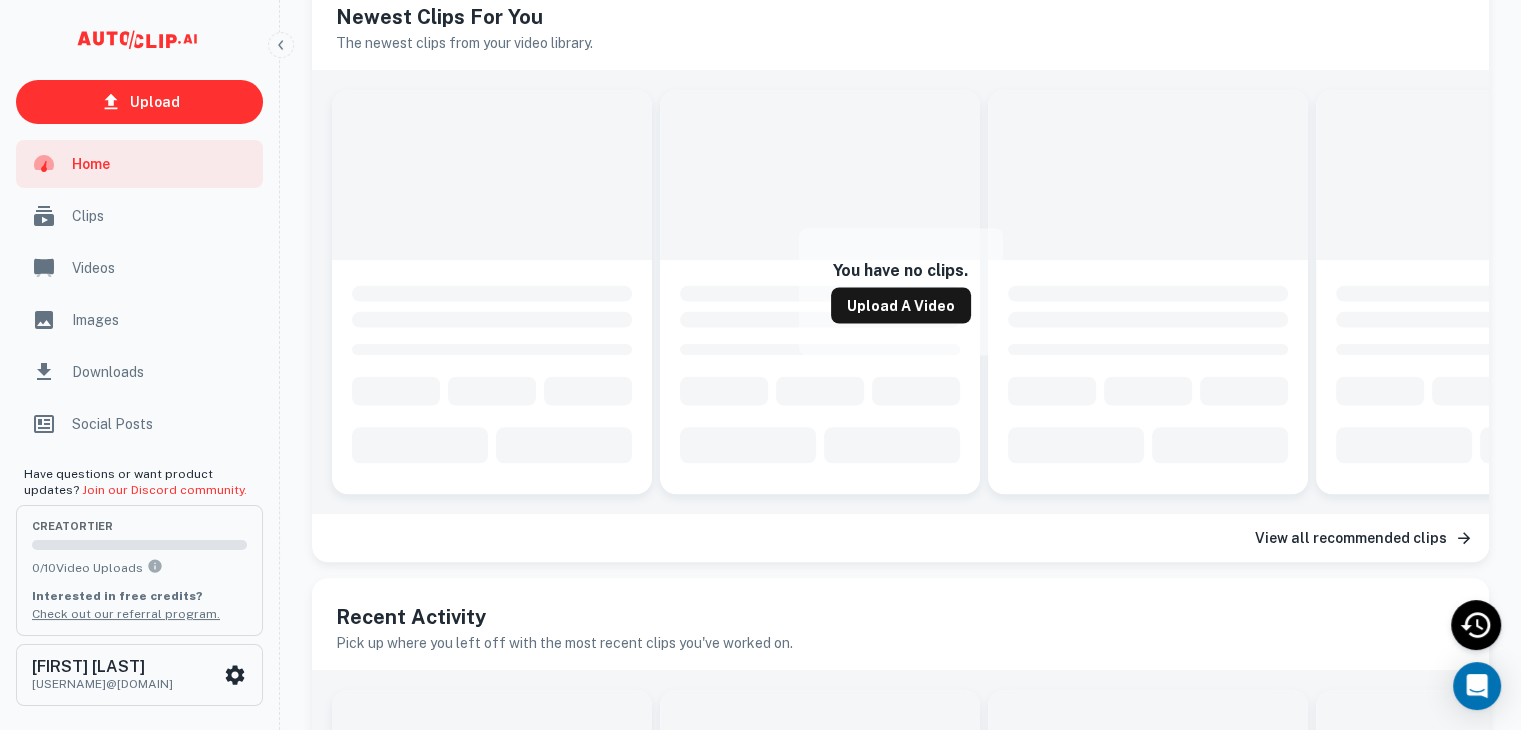 click on "Home" at bounding box center (139, 164) 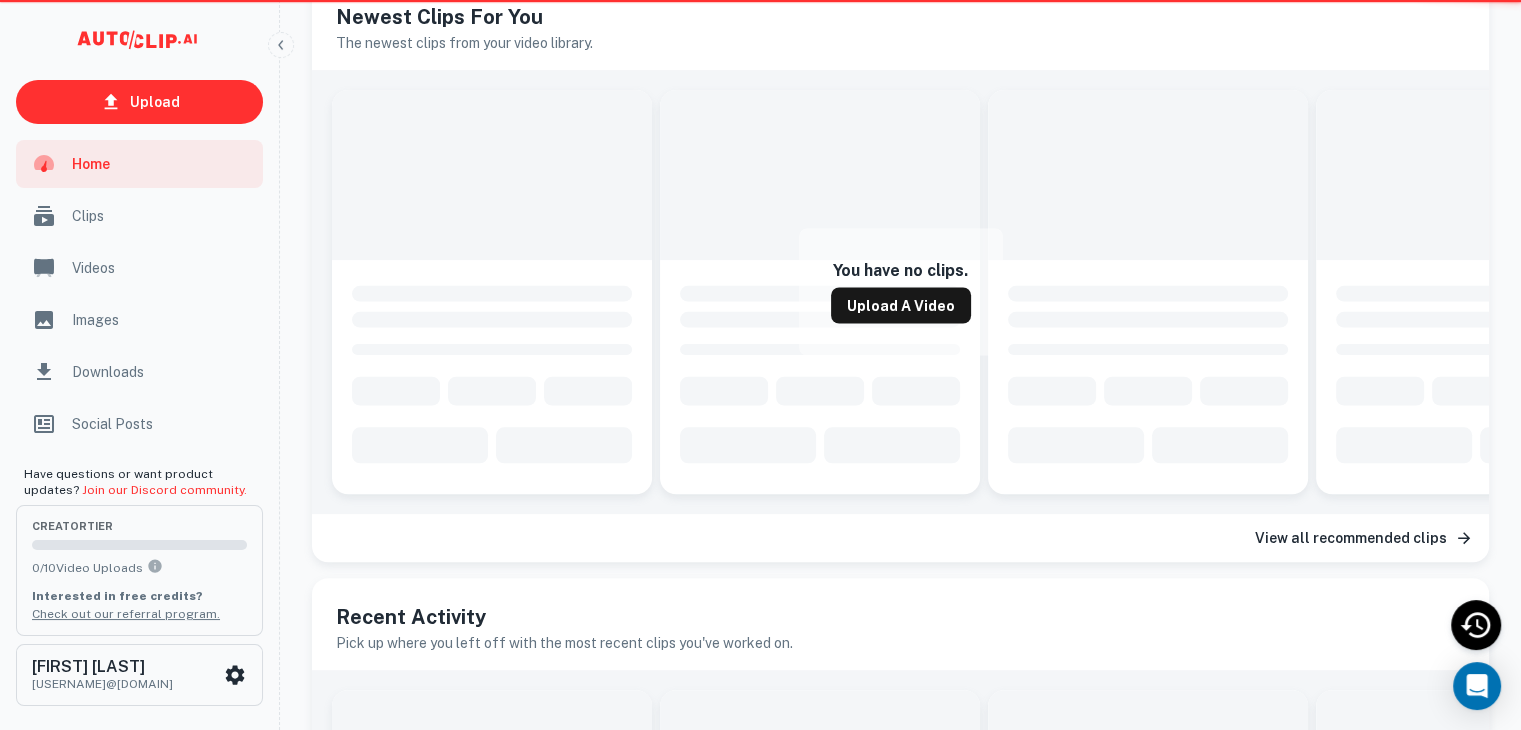 scroll, scrollTop: 0, scrollLeft: 0, axis: both 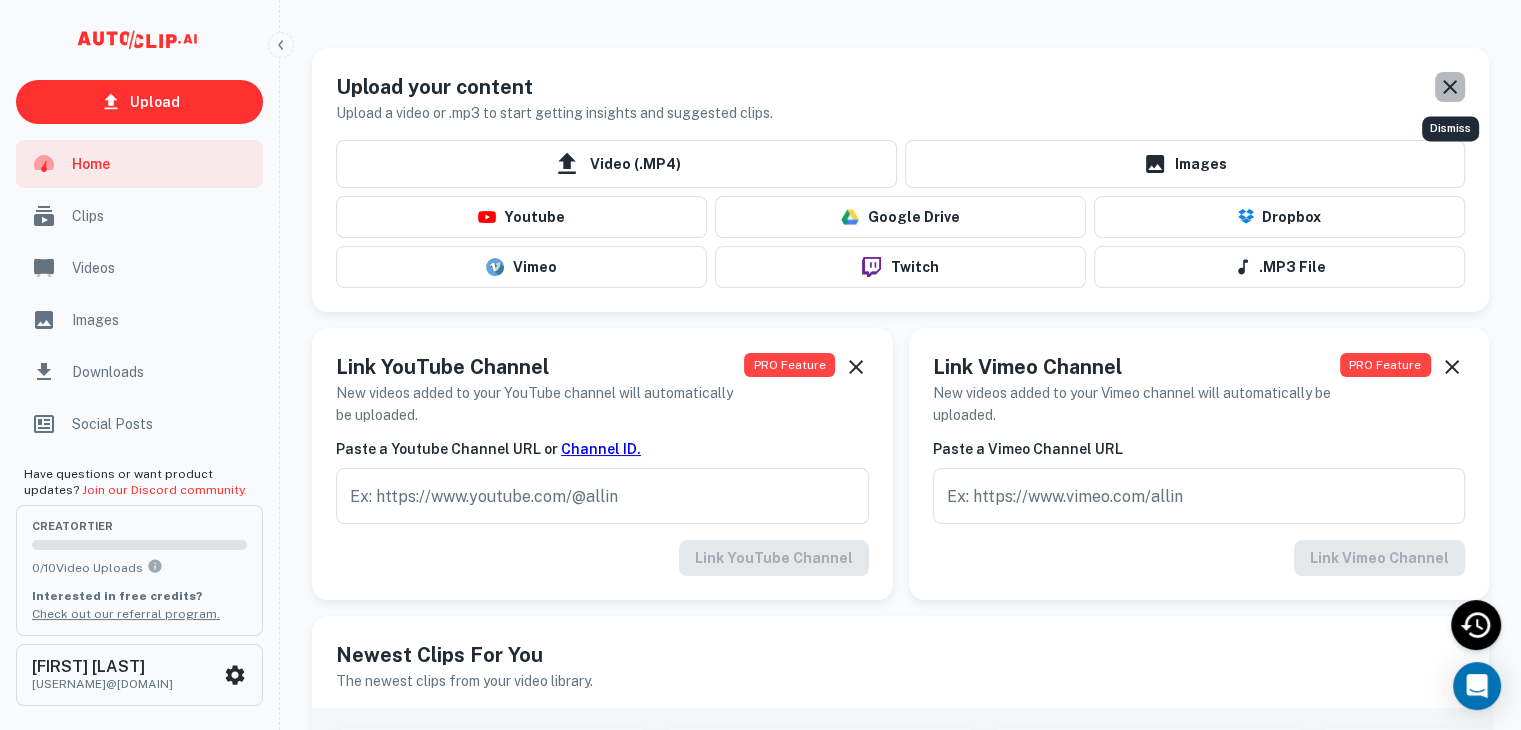 click 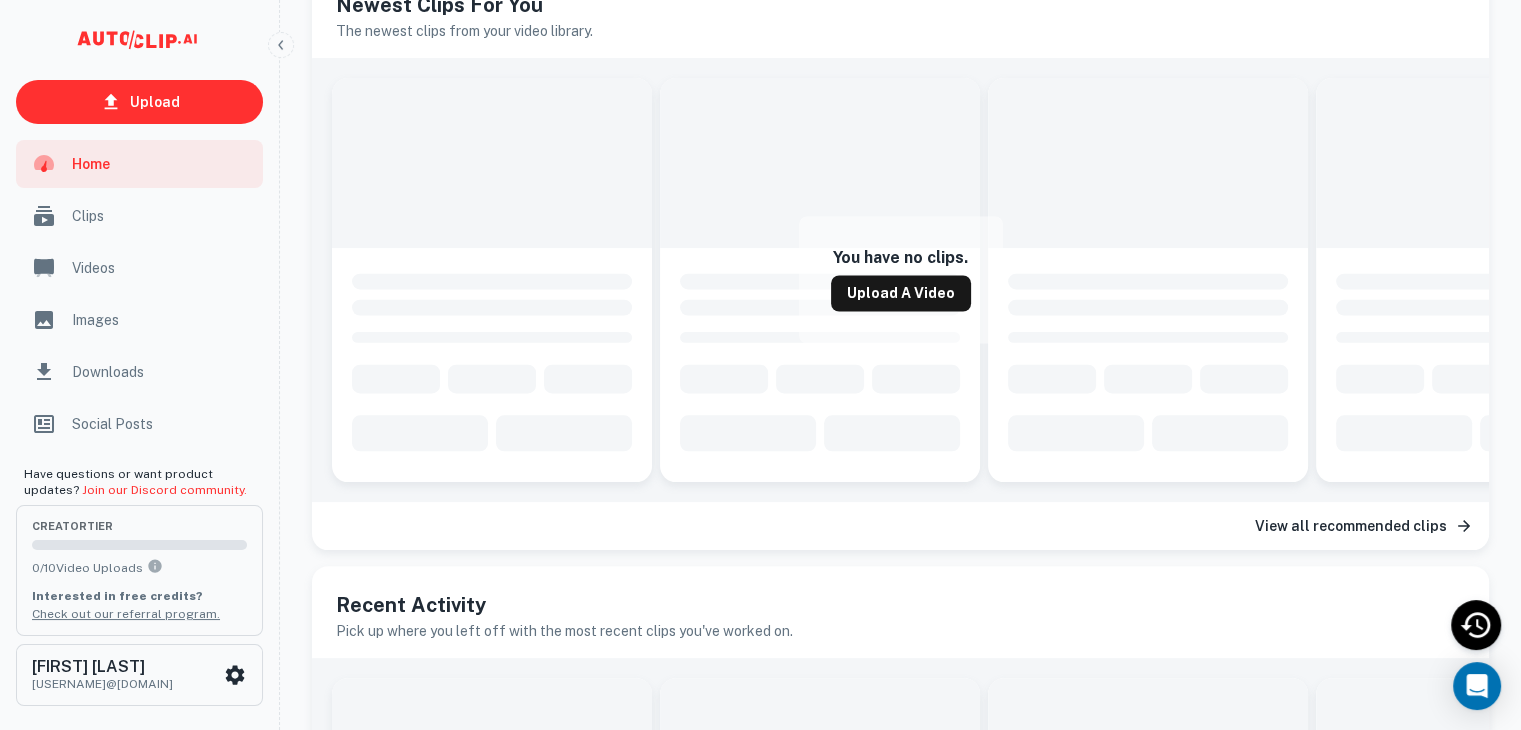 scroll, scrollTop: 0, scrollLeft: 0, axis: both 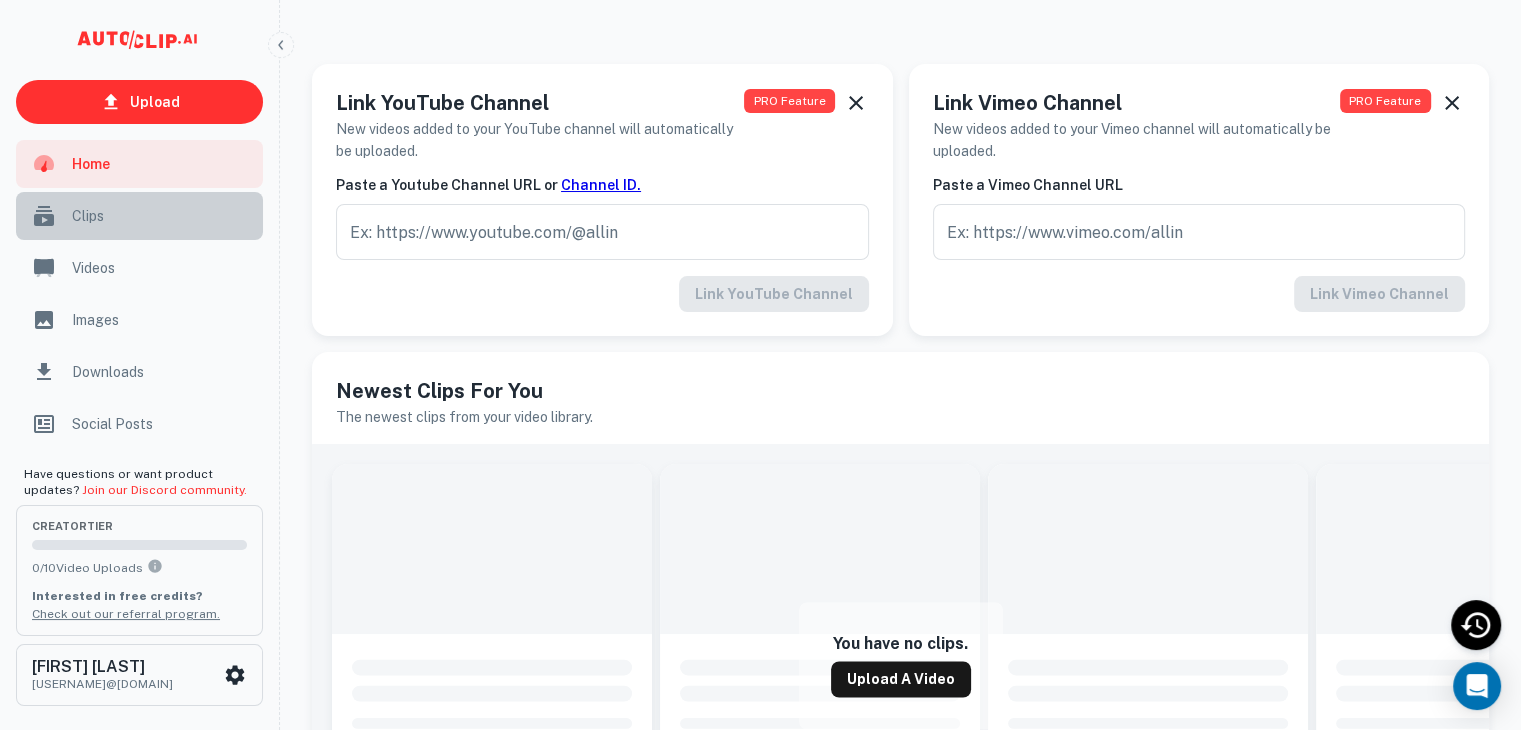 click on "Clips" at bounding box center [161, 216] 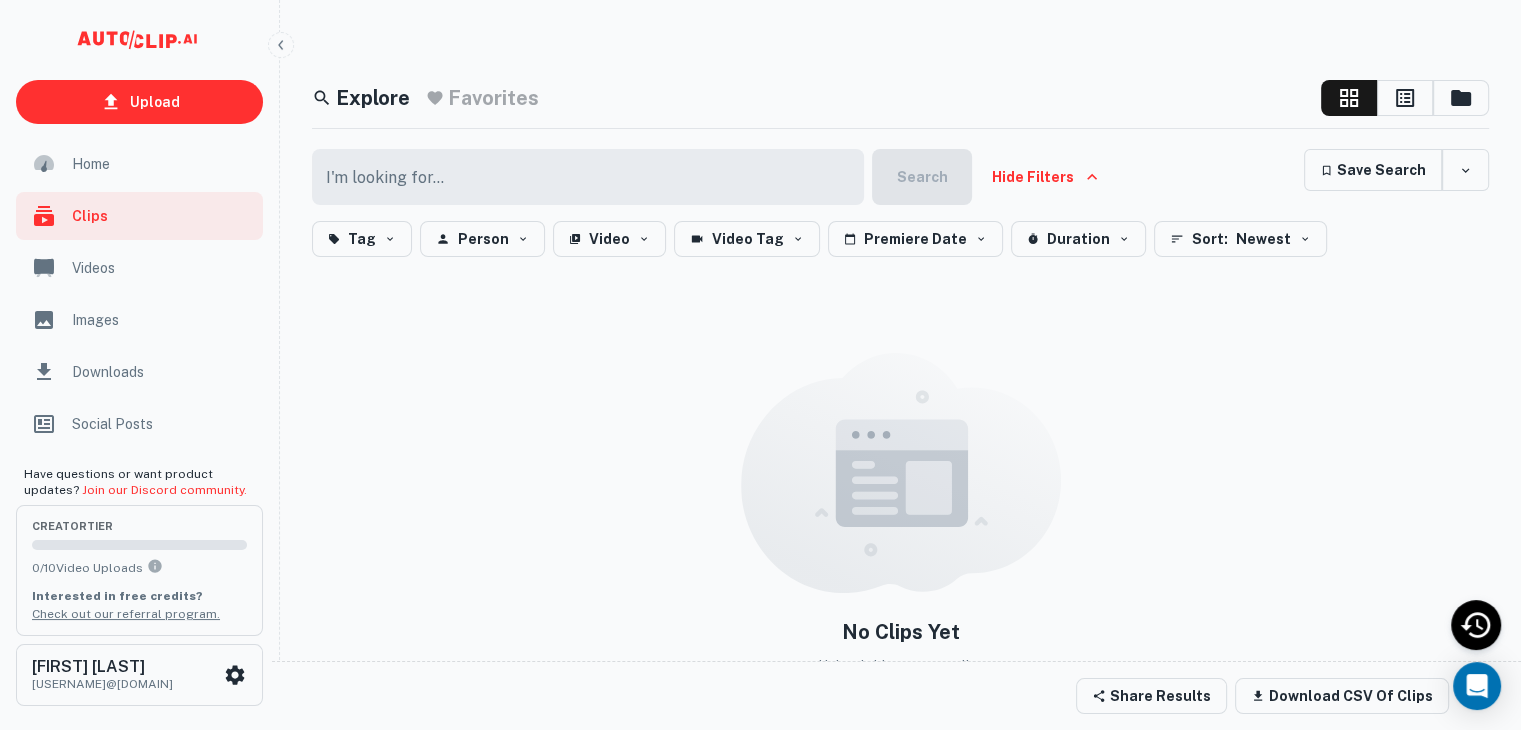 click on "Videos" at bounding box center [139, 268] 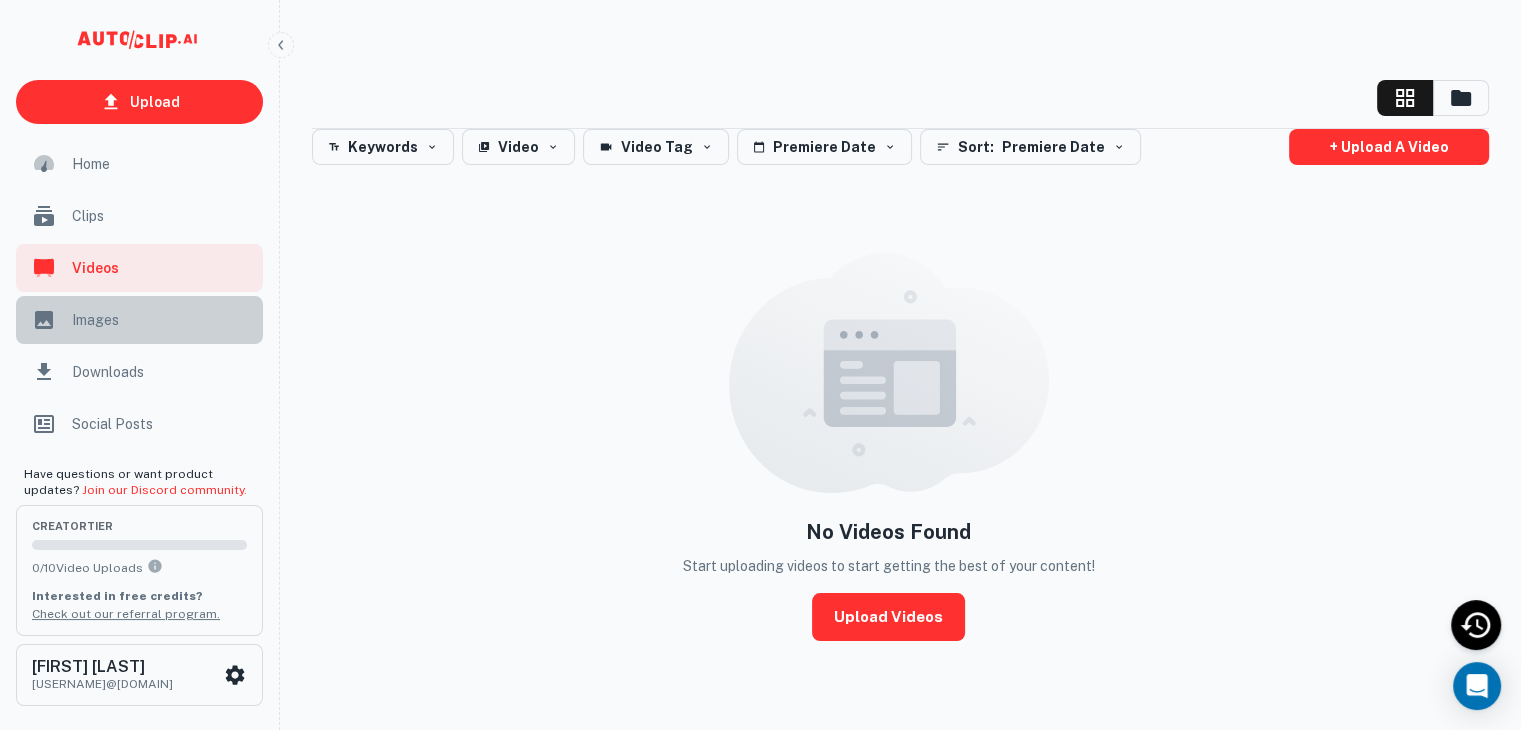 click on "Images" at bounding box center [161, 320] 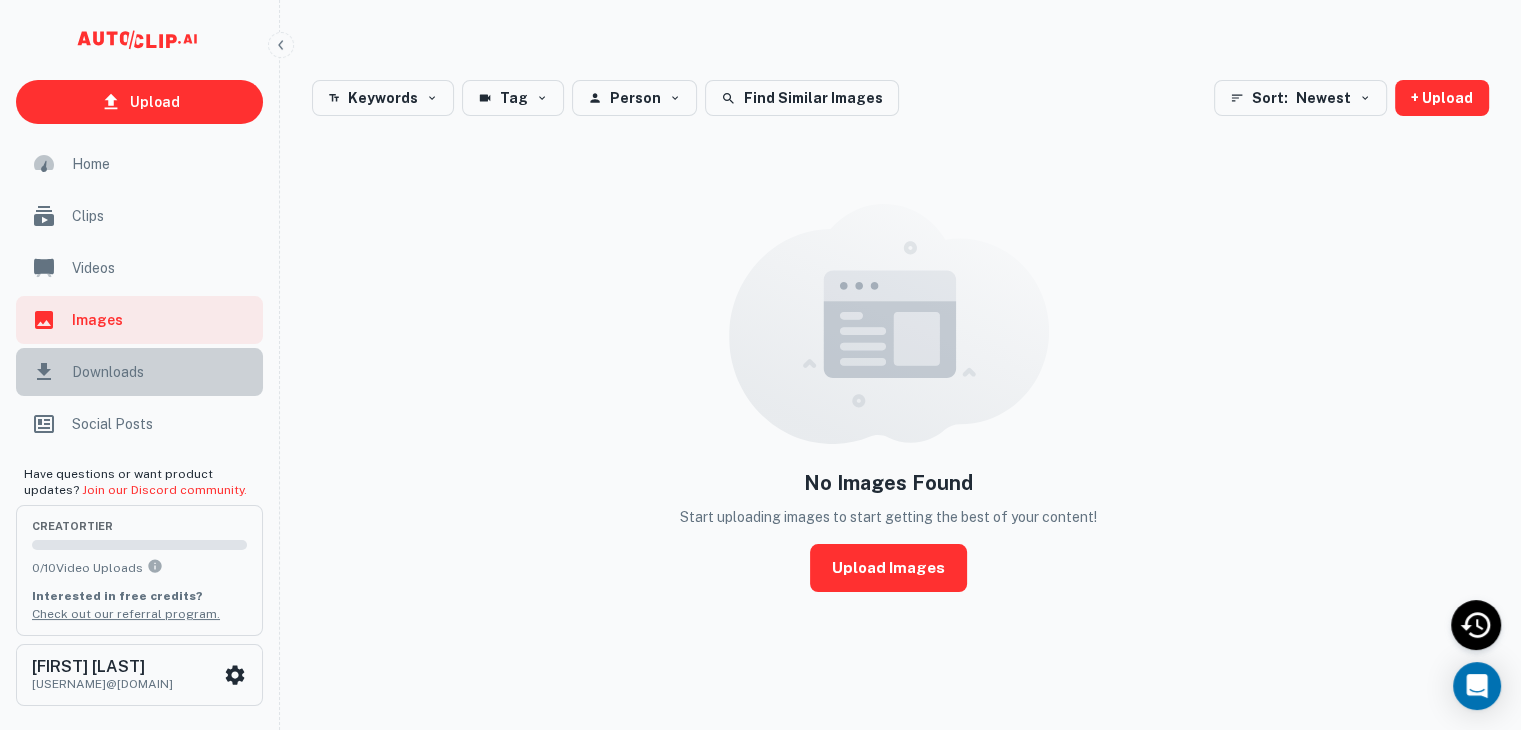 click on "Downloads" at bounding box center (161, 372) 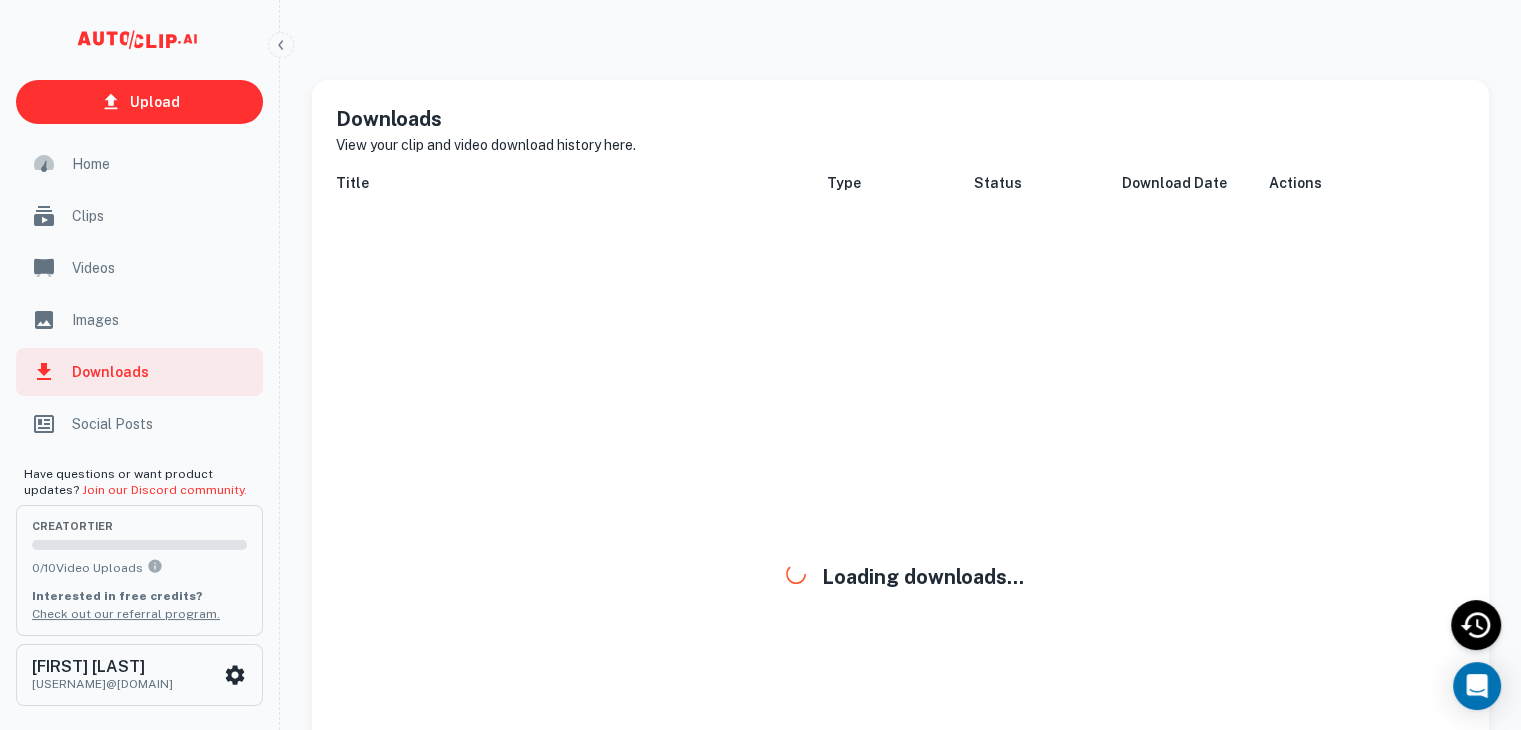 click on "Social Posts" at bounding box center (139, 424) 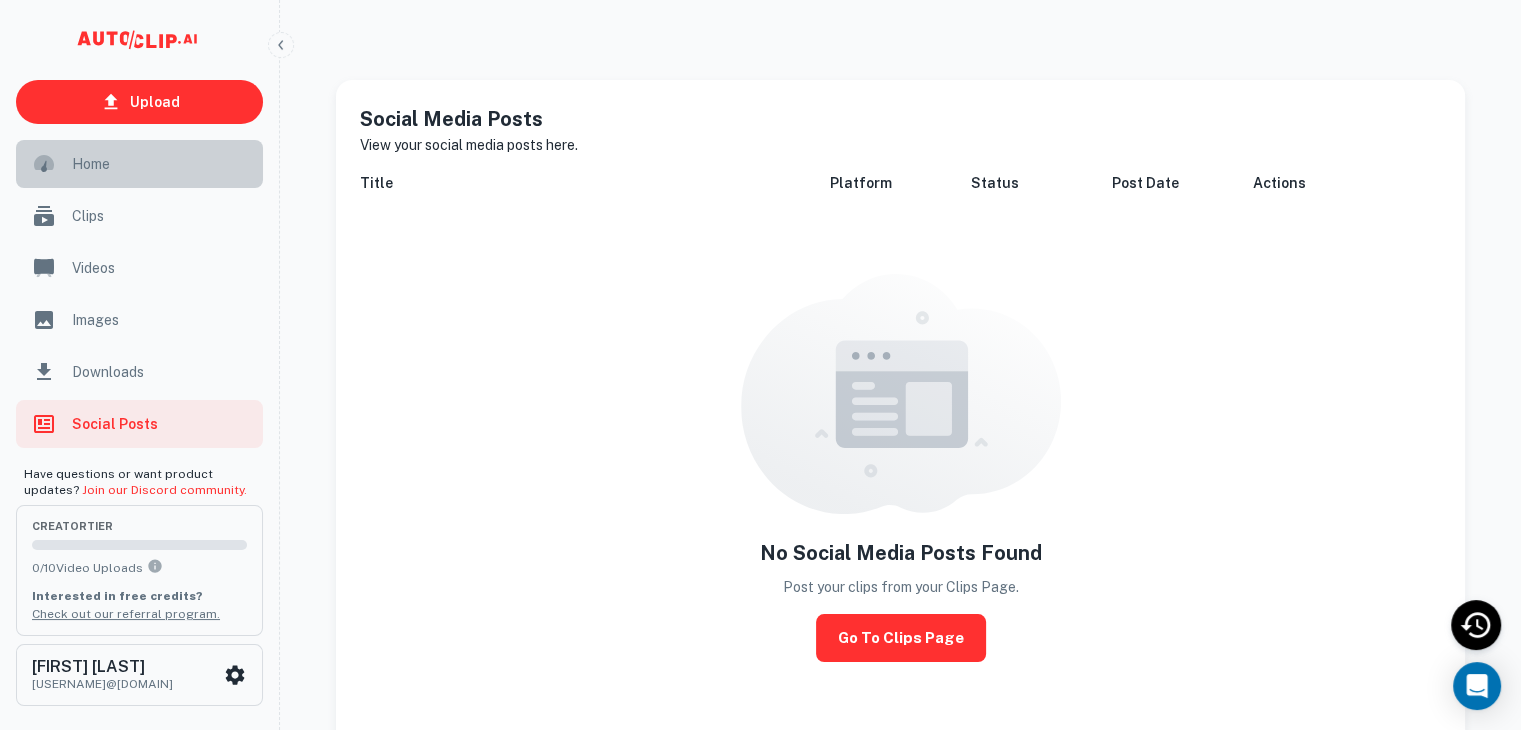 click on "Home" at bounding box center [161, 164] 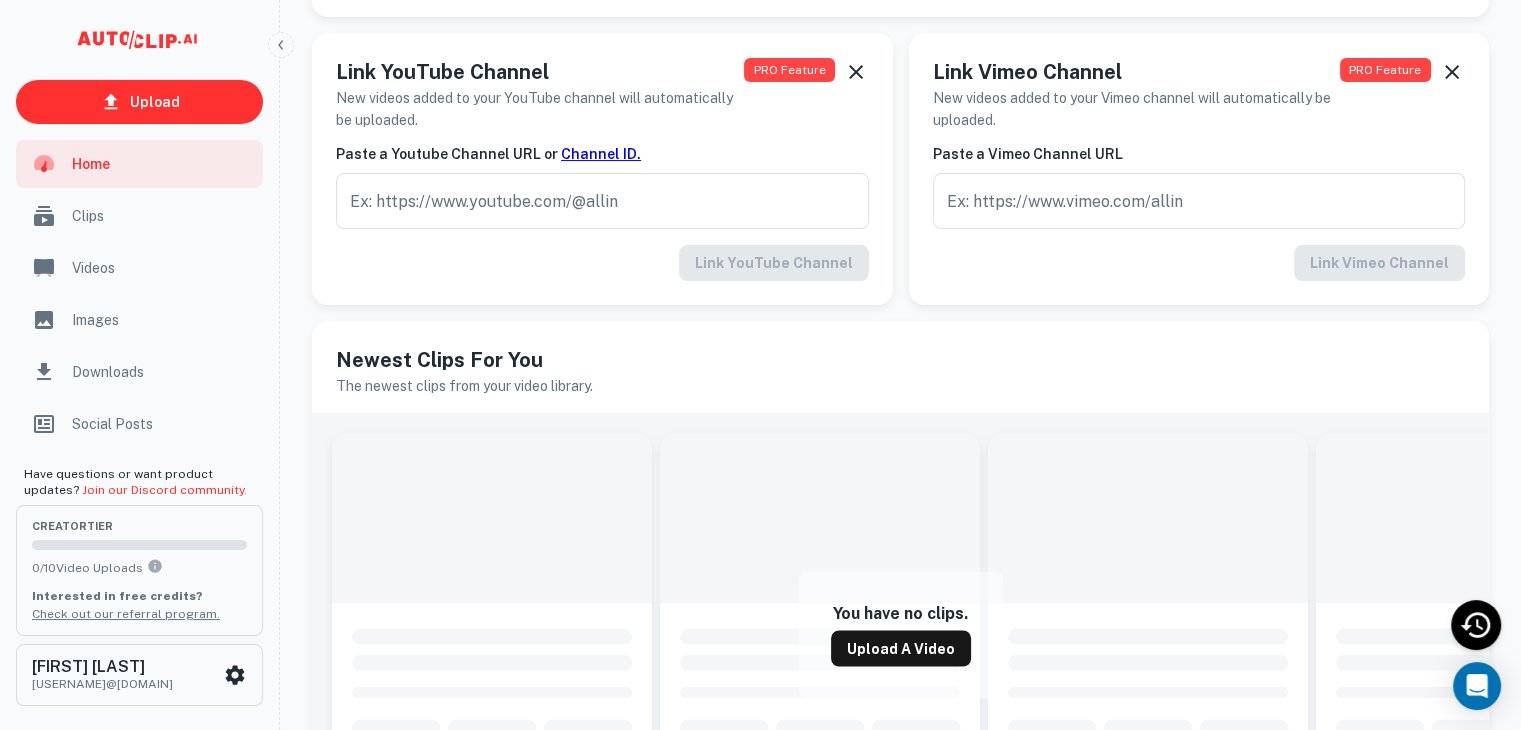 scroll, scrollTop: 277, scrollLeft: 0, axis: vertical 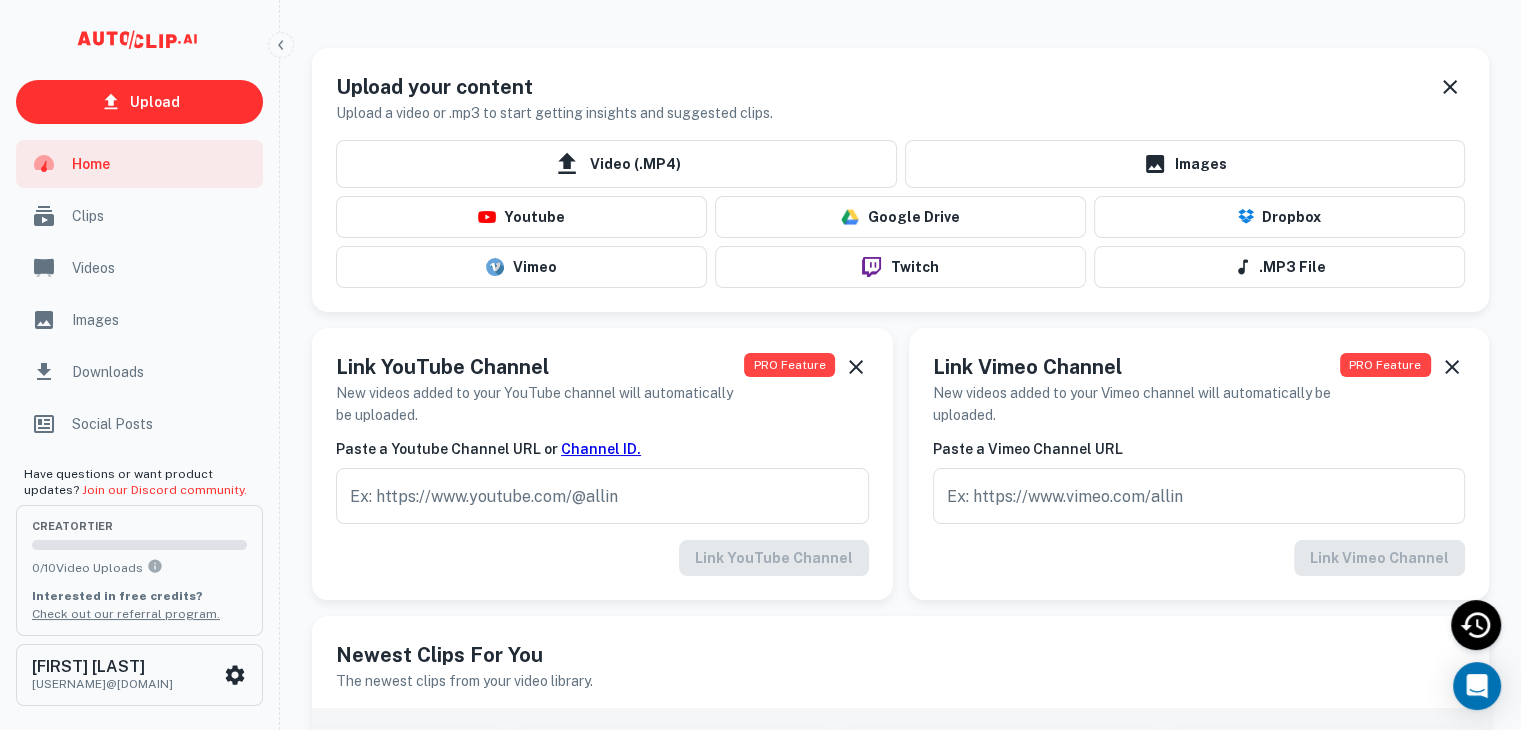 click 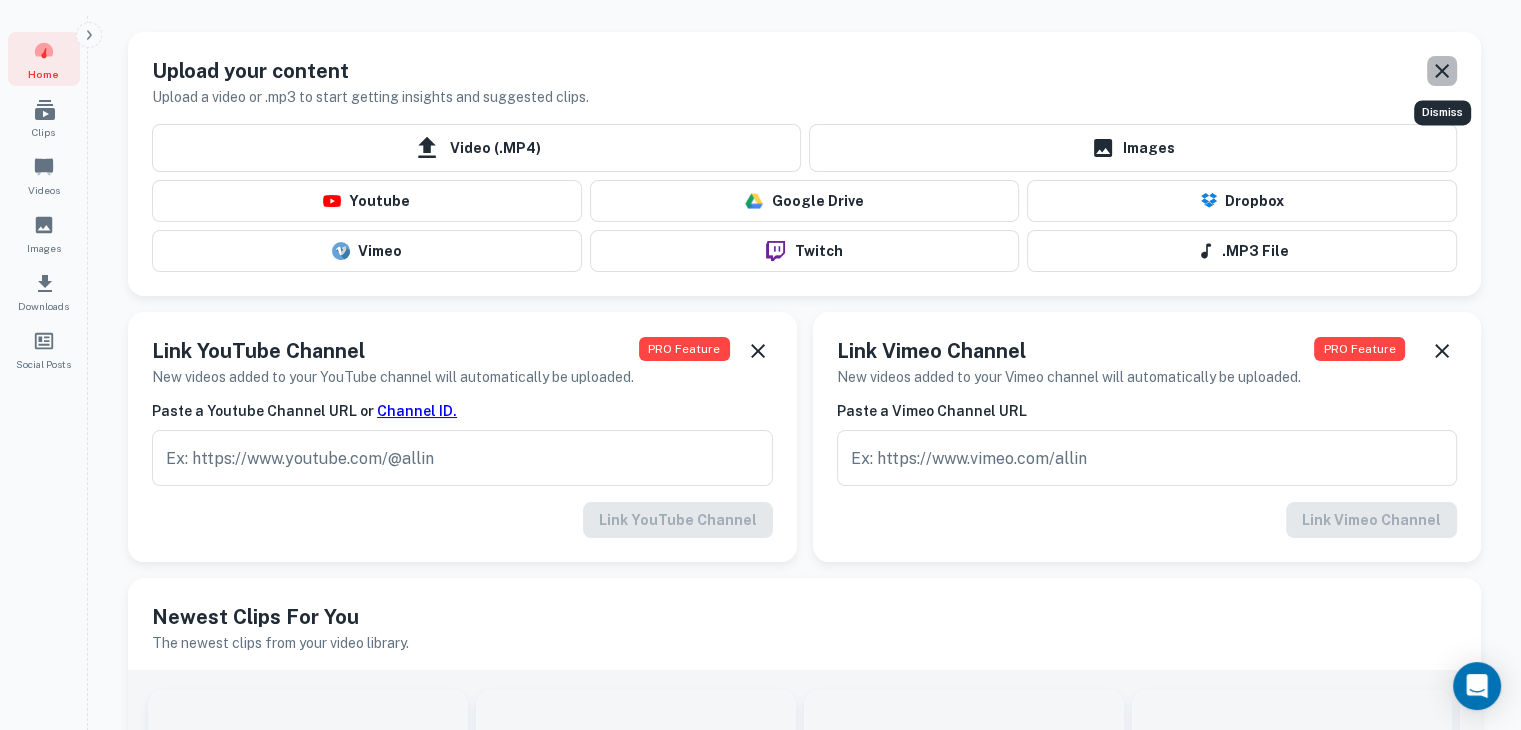 click 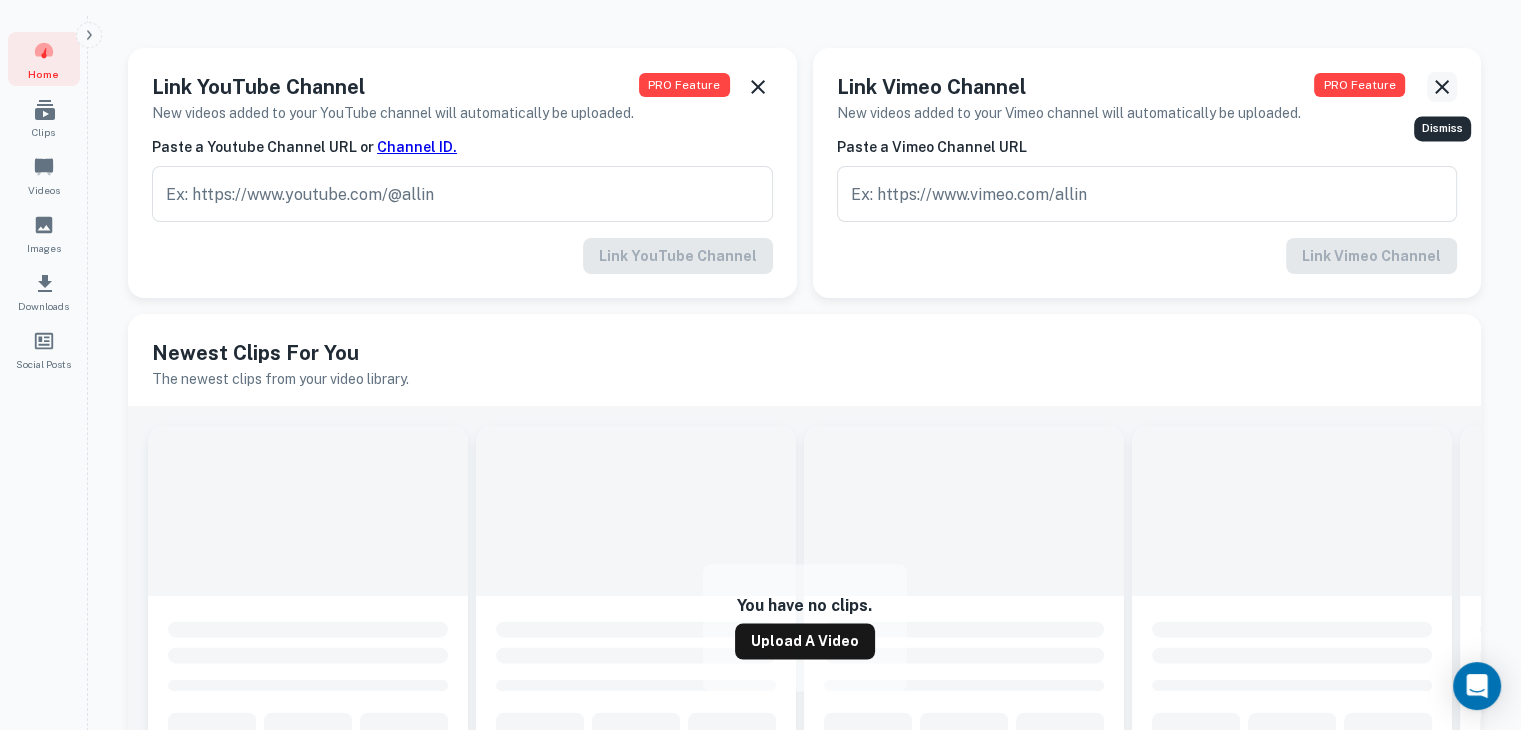 click 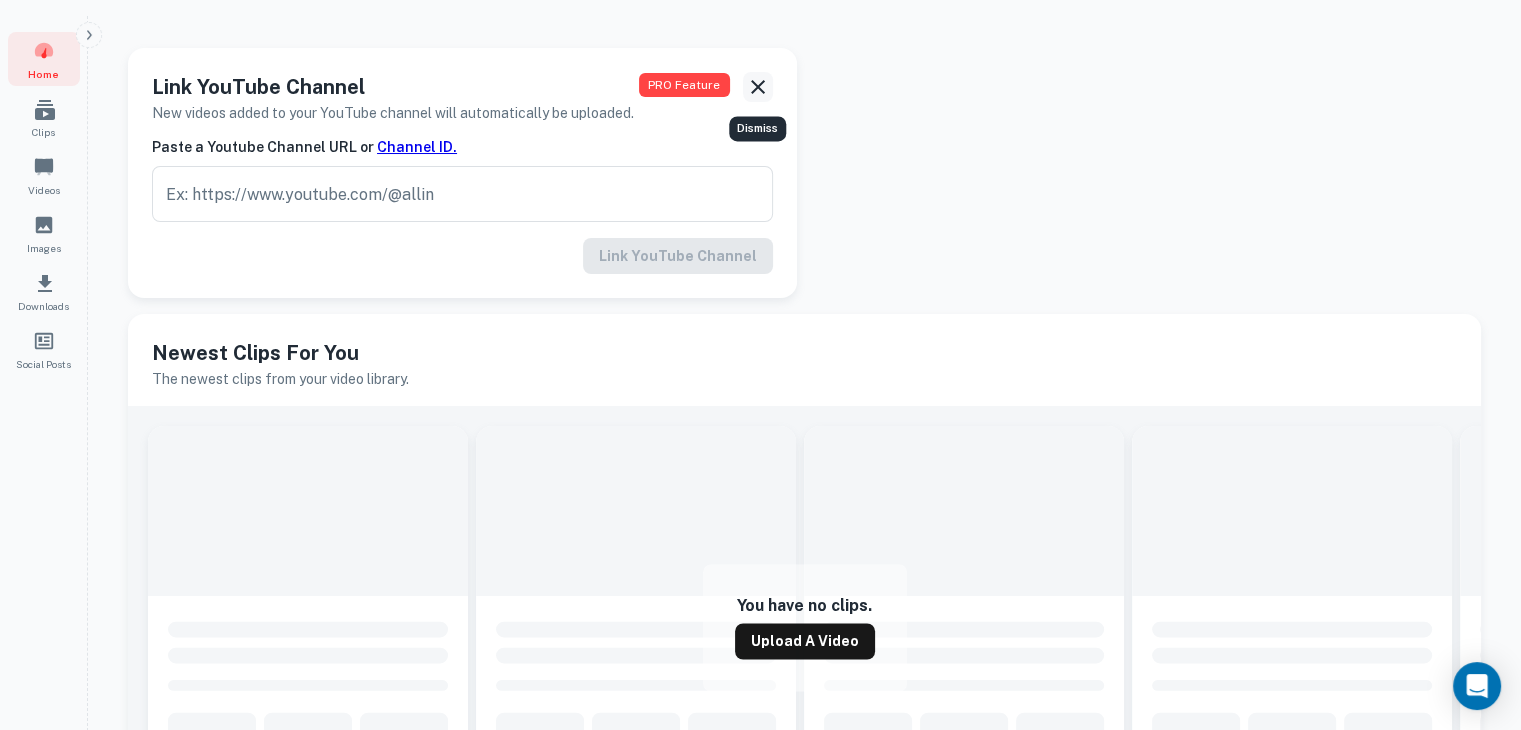 click 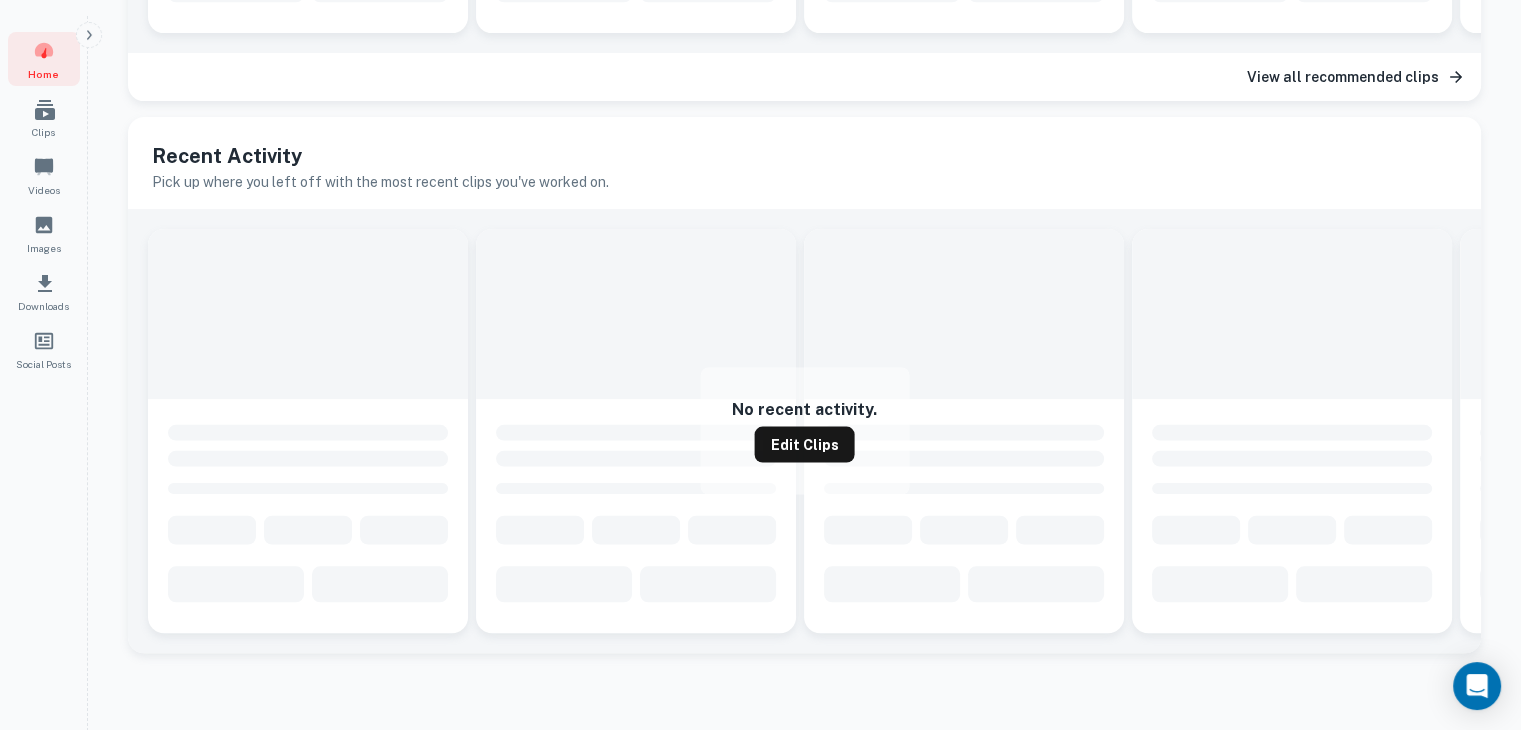 scroll, scrollTop: 580, scrollLeft: 0, axis: vertical 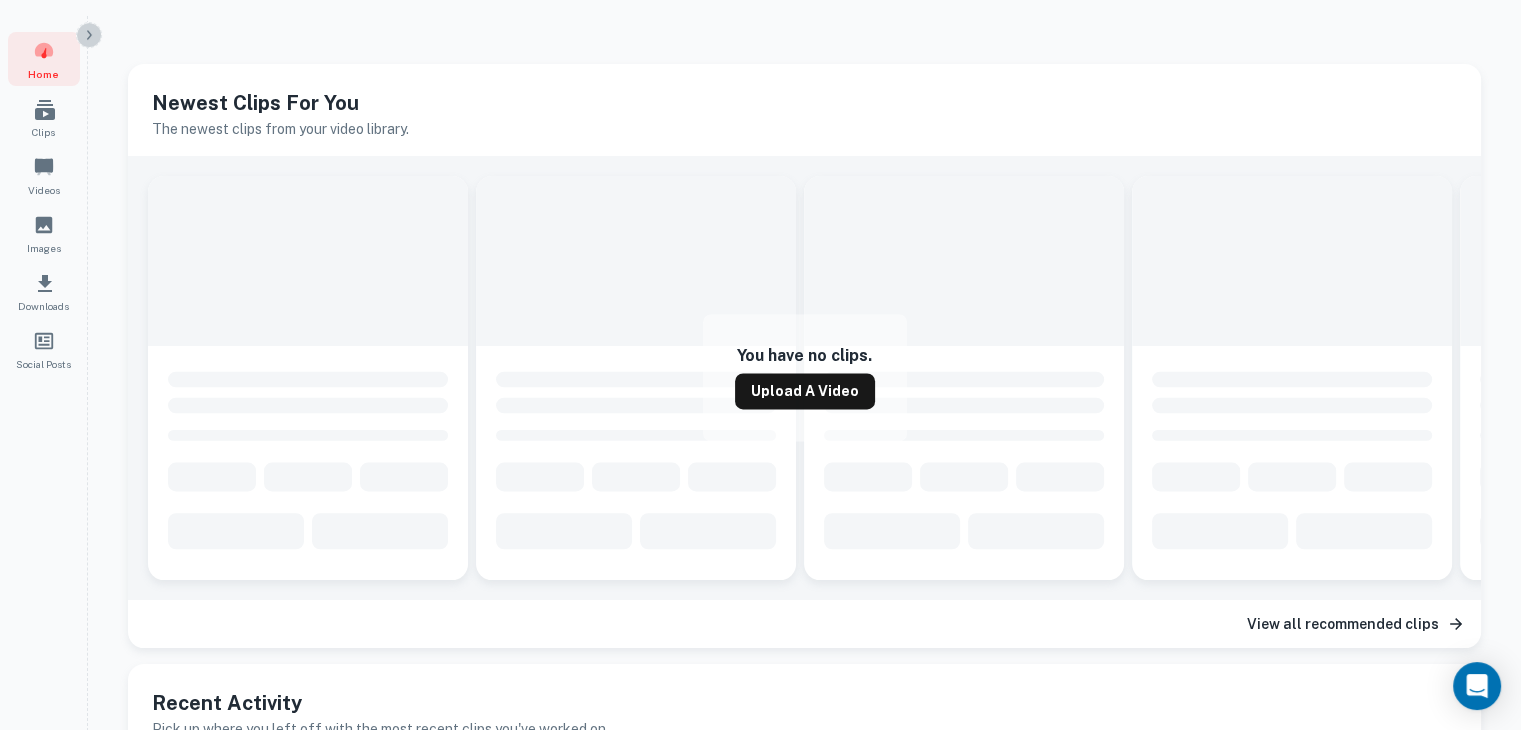 click 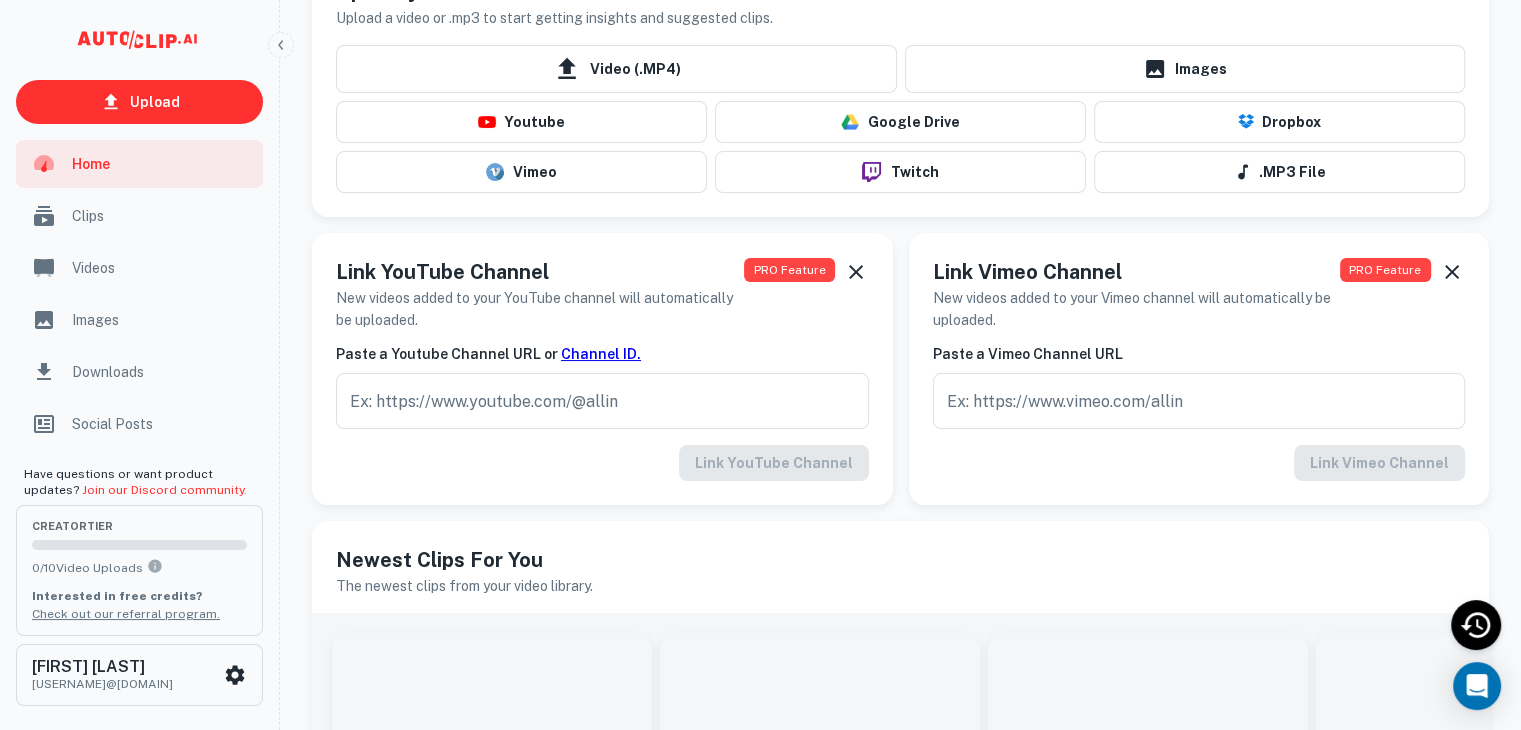 scroll, scrollTop: 0, scrollLeft: 0, axis: both 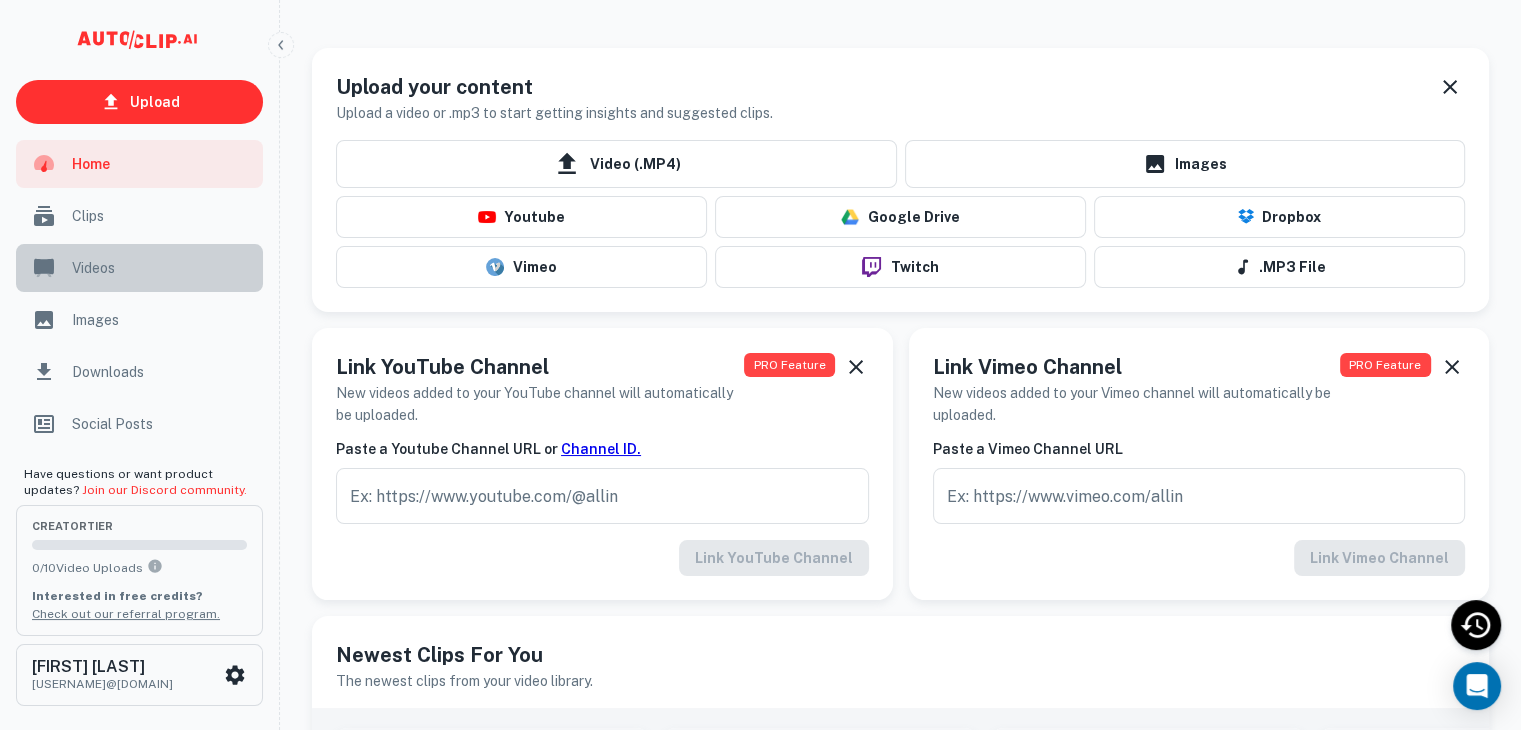 click on "Videos" at bounding box center (139, 268) 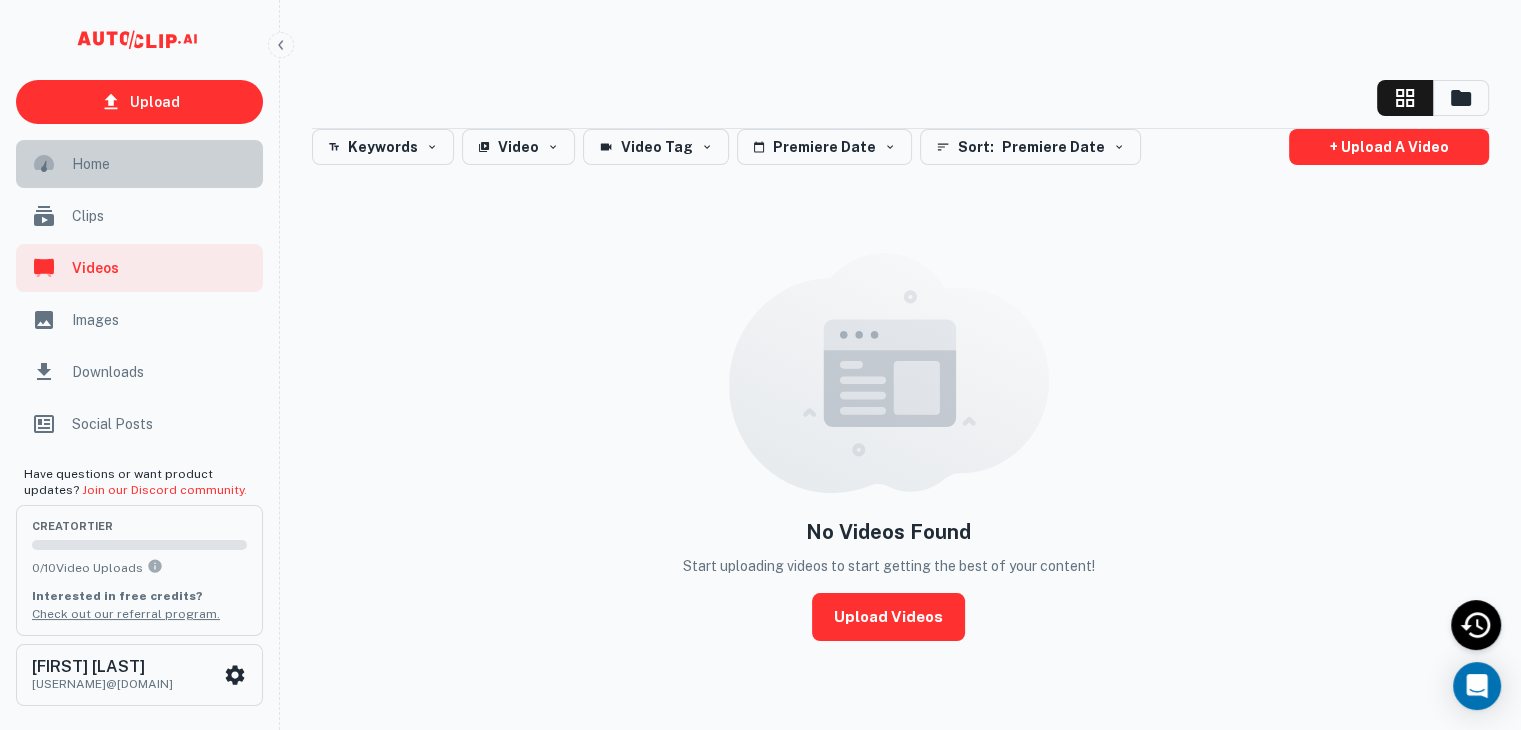 click on "Home" at bounding box center (139, 164) 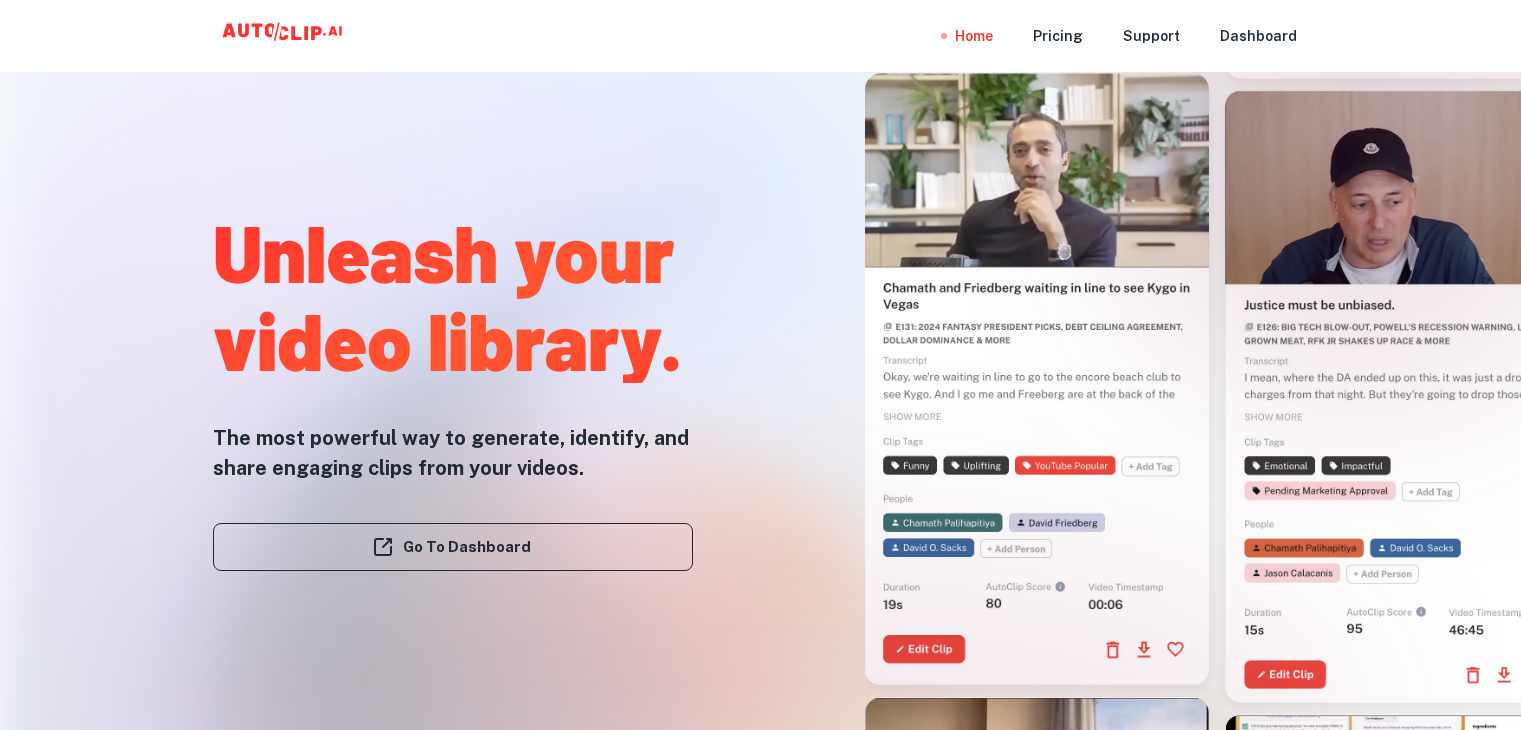 scroll, scrollTop: 0, scrollLeft: 0, axis: both 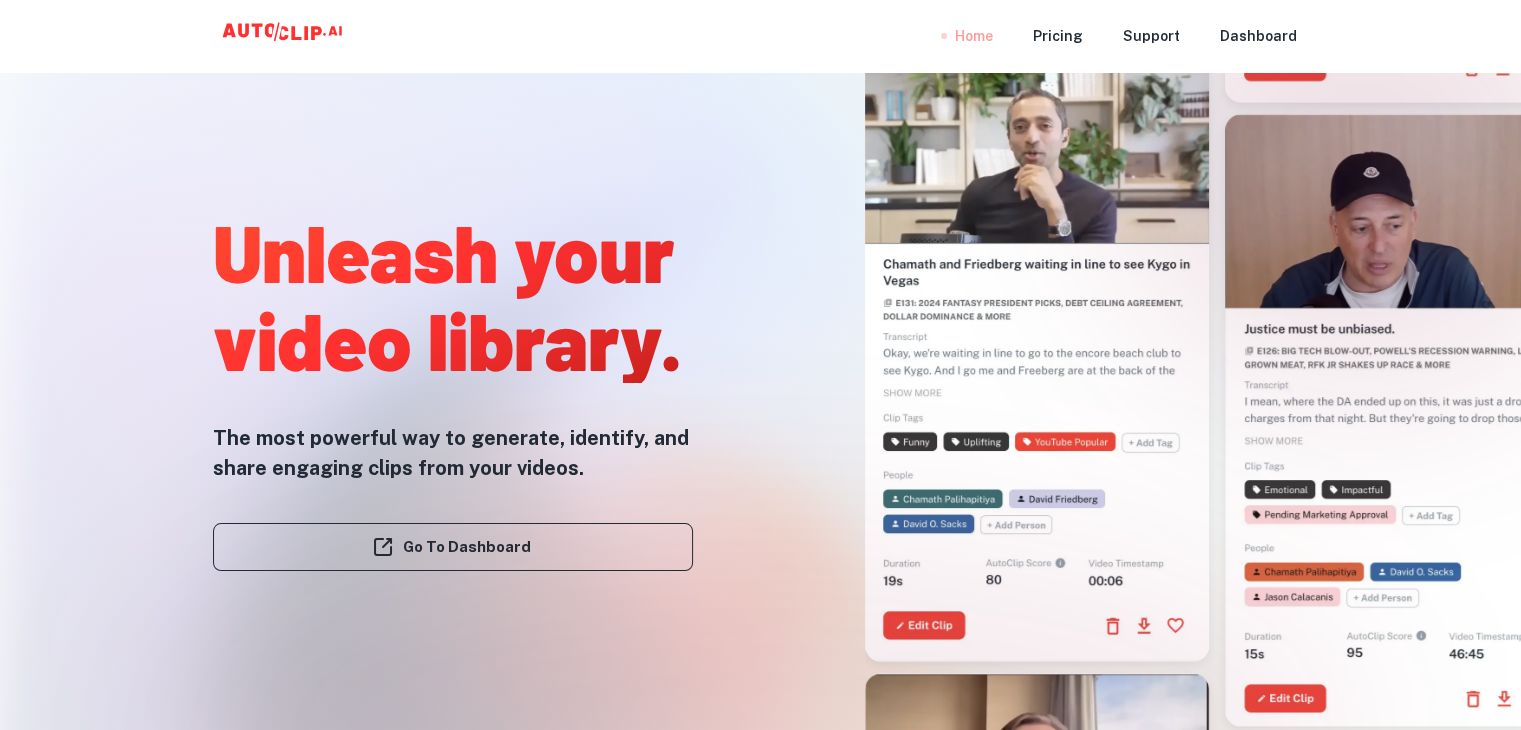 click on "Home" at bounding box center (974, 36) 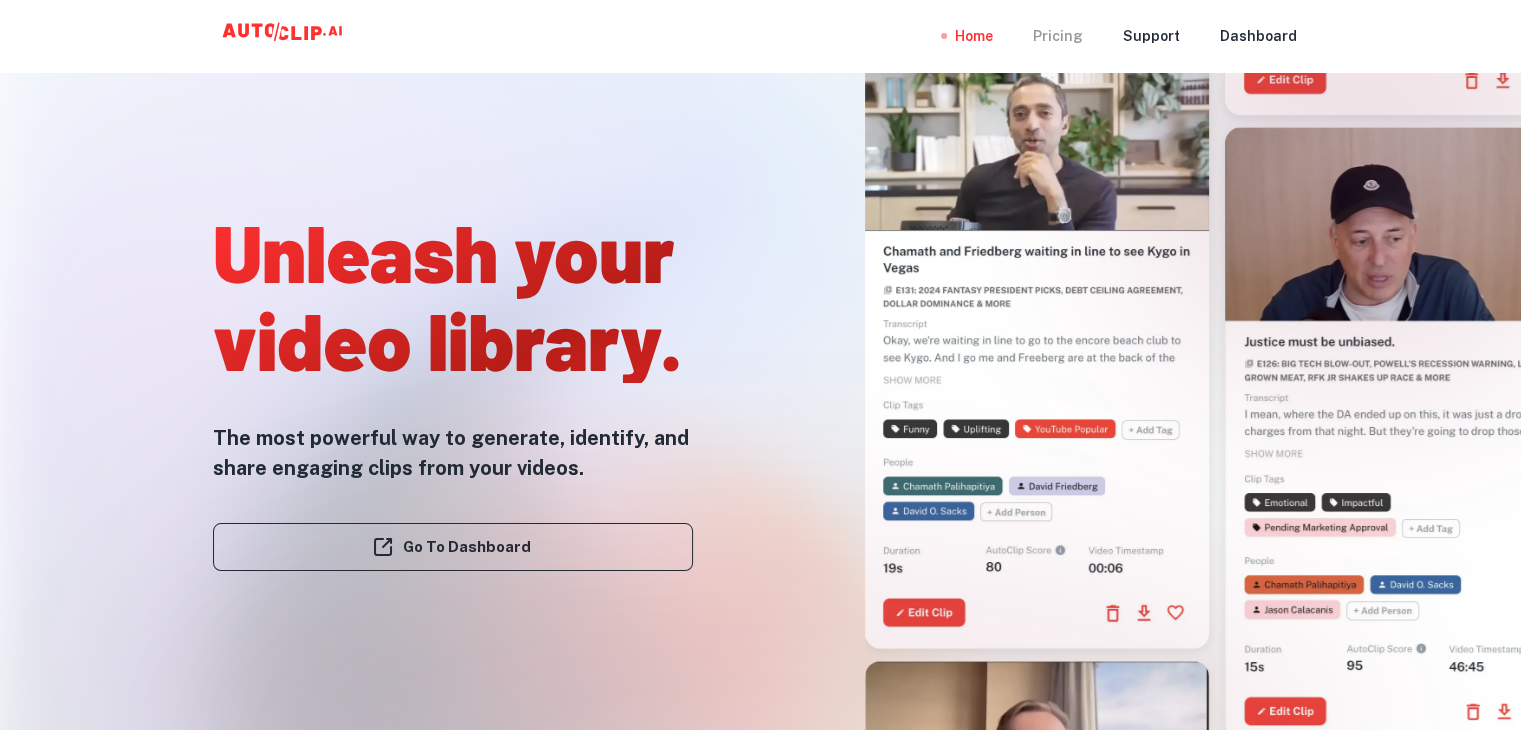 click on "Pricing" at bounding box center (1058, 36) 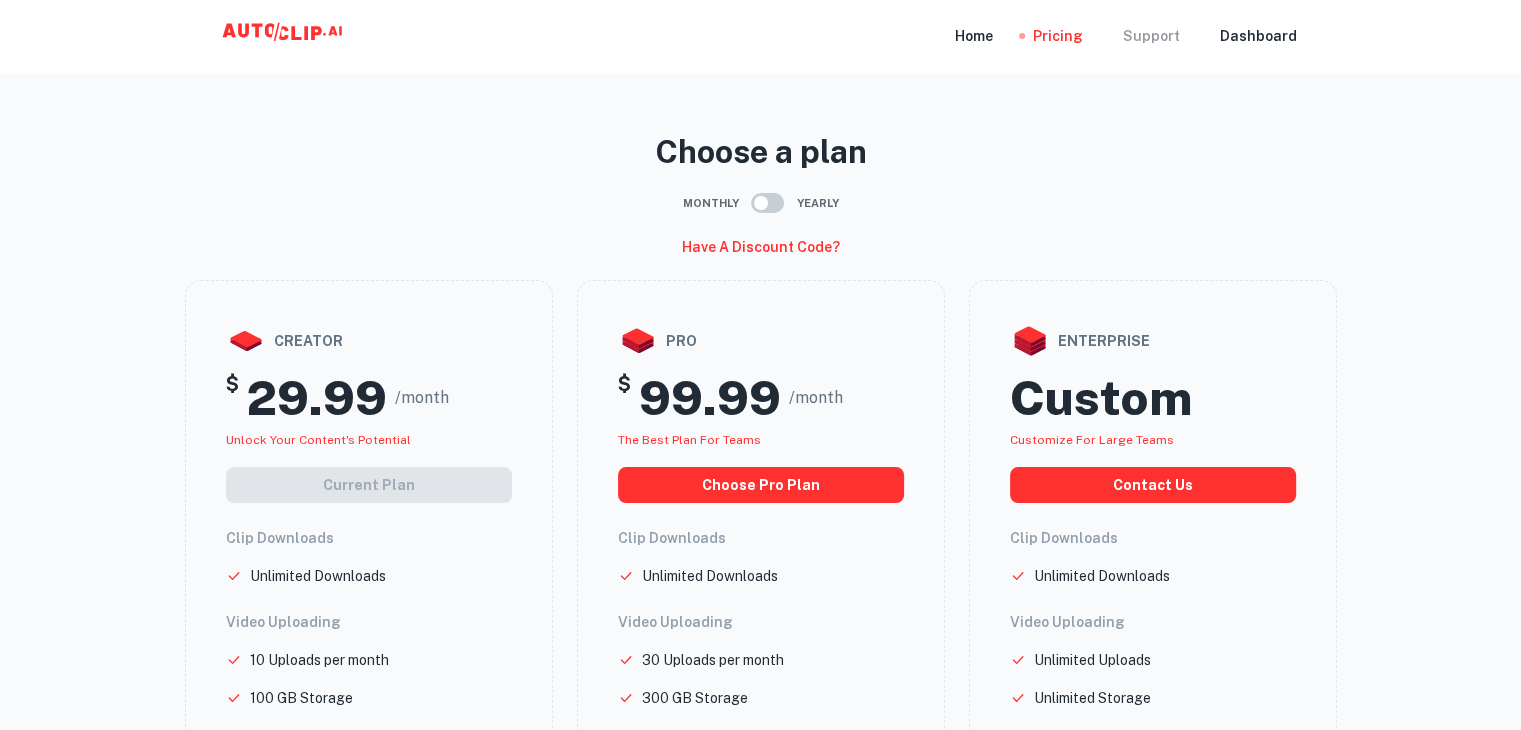 click on "Support" at bounding box center (1151, 36) 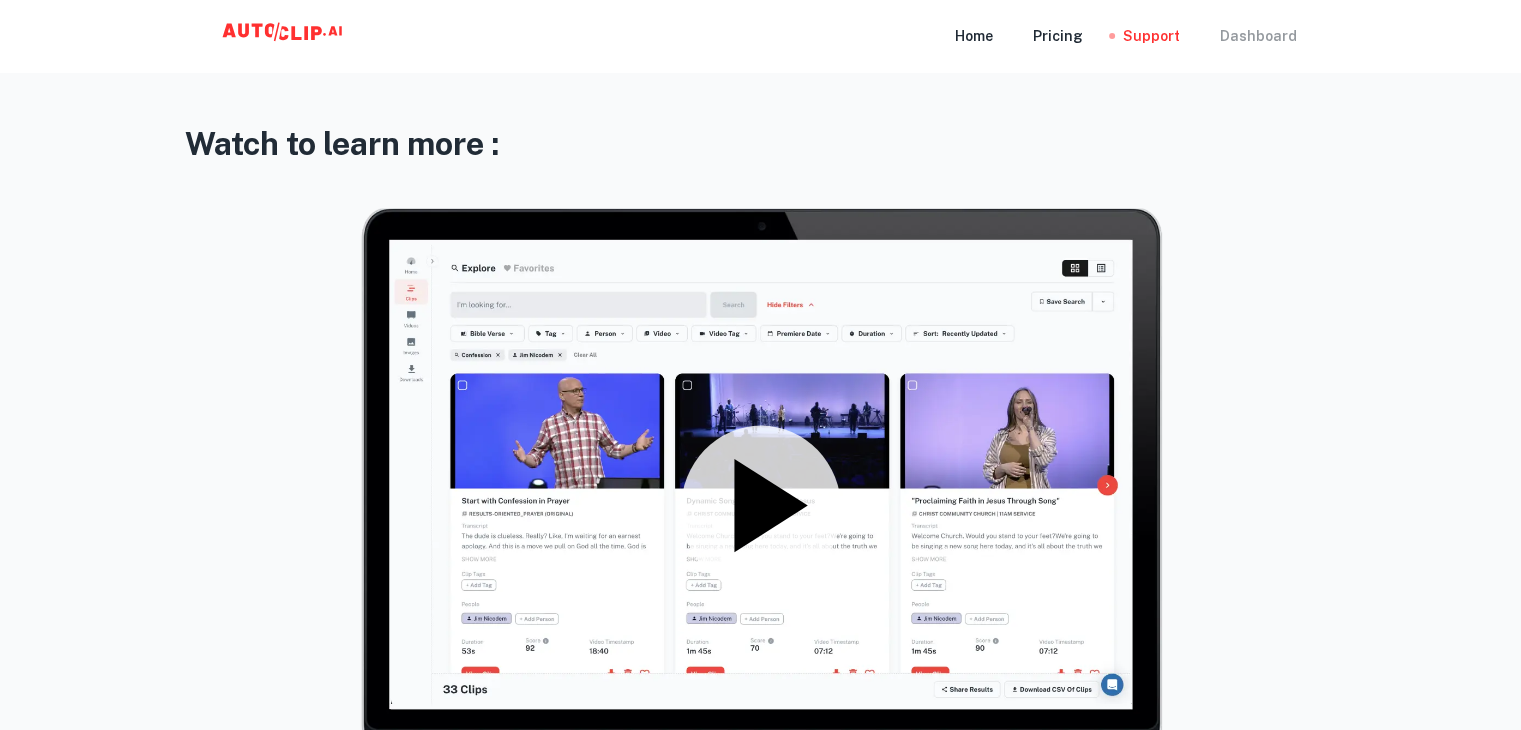 click on "Dashboard" at bounding box center [1258, 36] 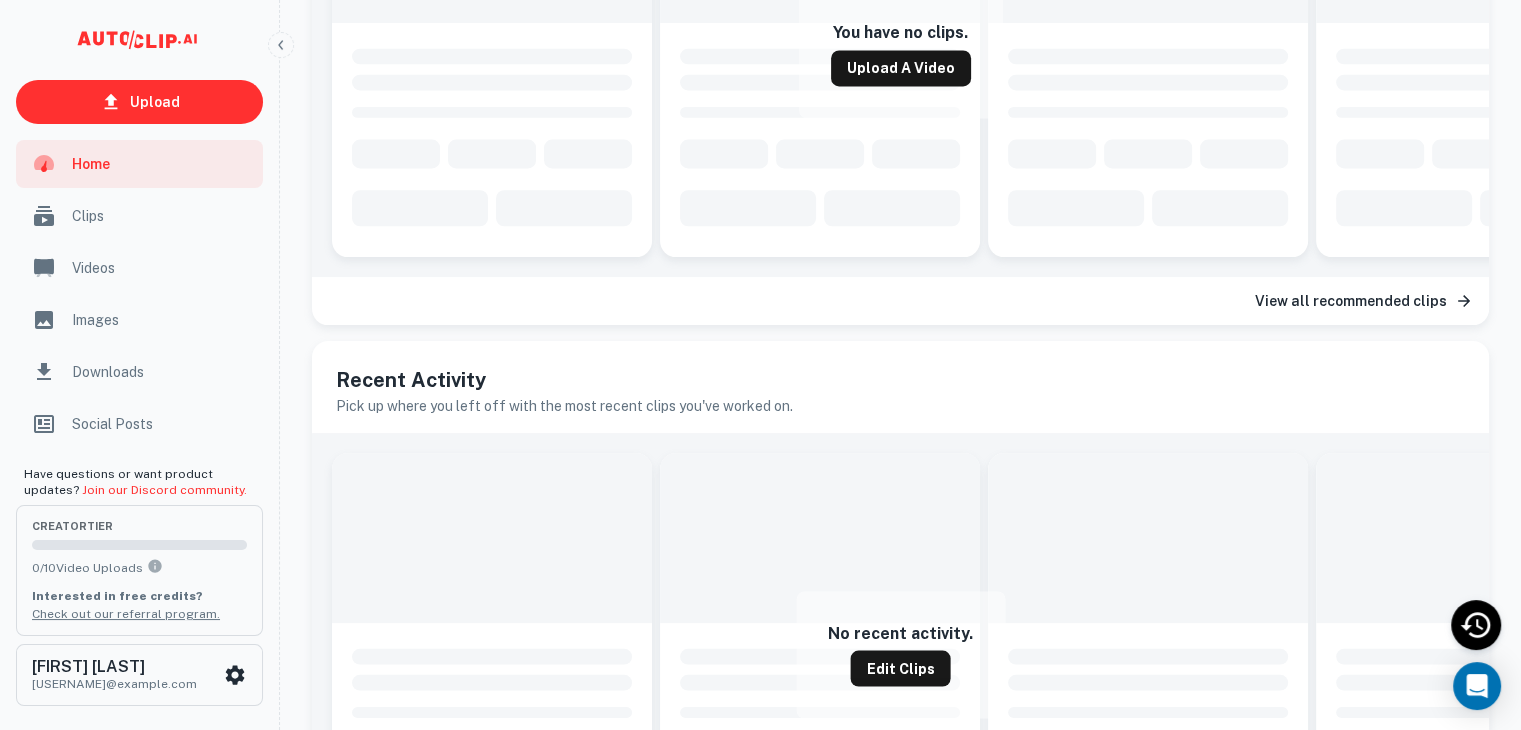 scroll, scrollTop: 564, scrollLeft: 0, axis: vertical 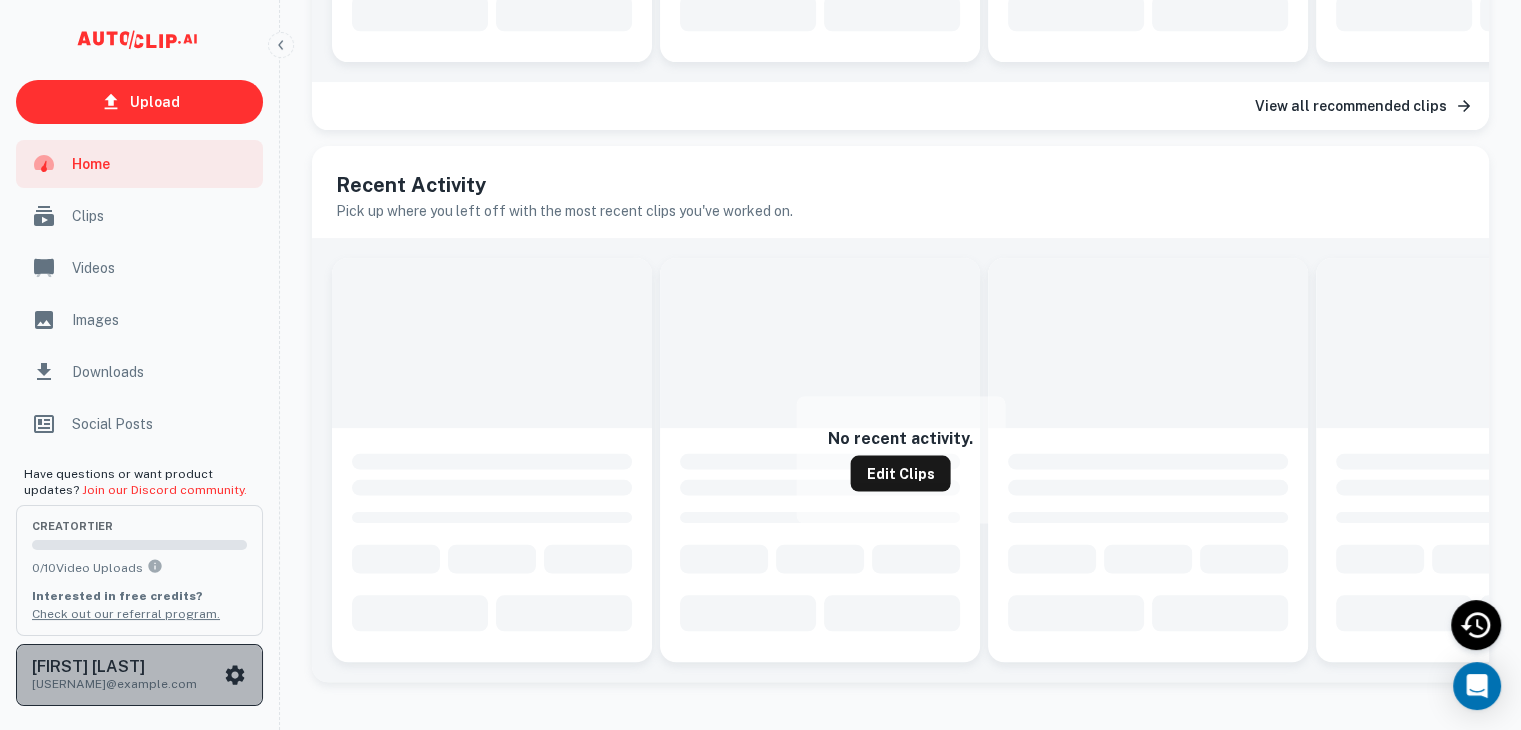 click on "Luis Costa ltcosta.2001@gmail.com" at bounding box center (139, 675) 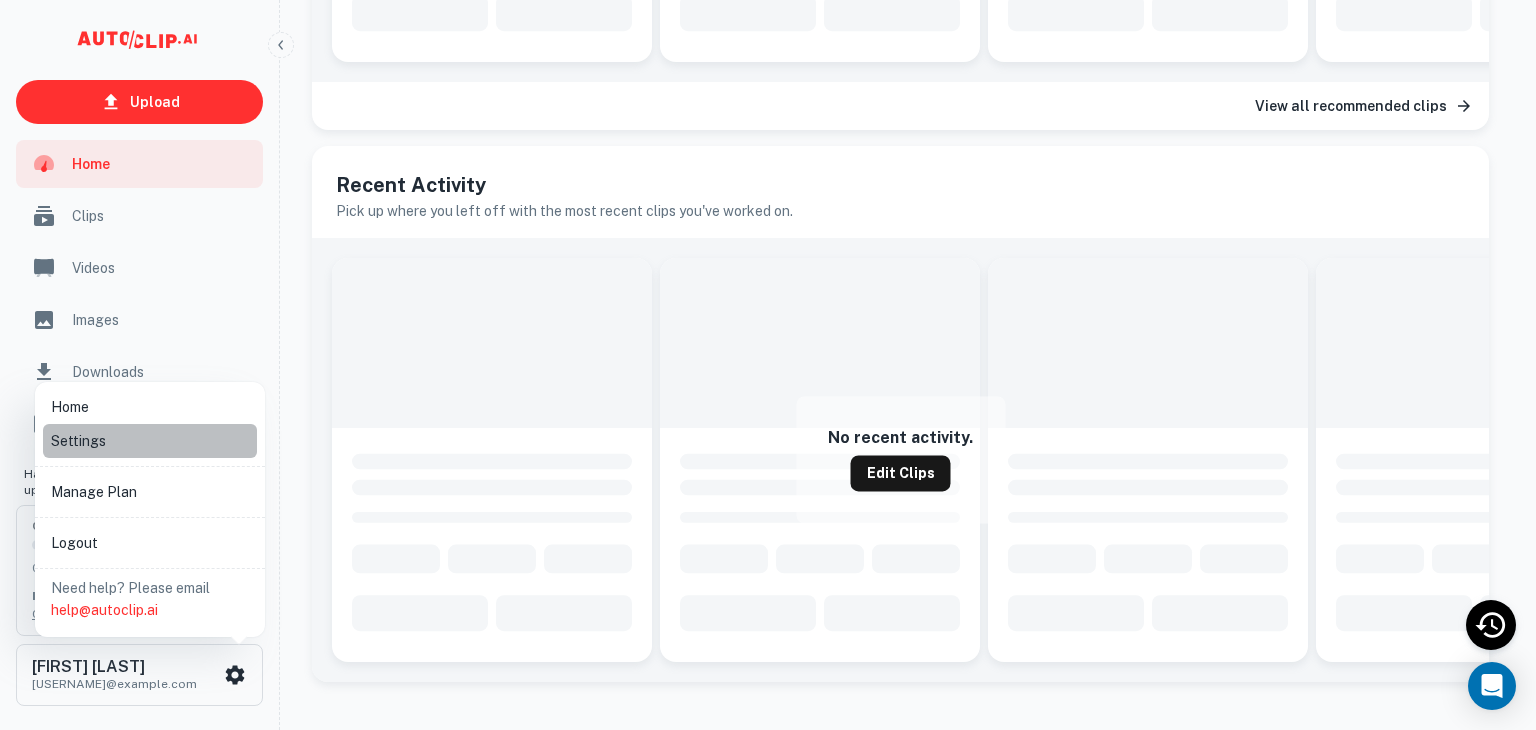 click on "Settings" at bounding box center [150, 441] 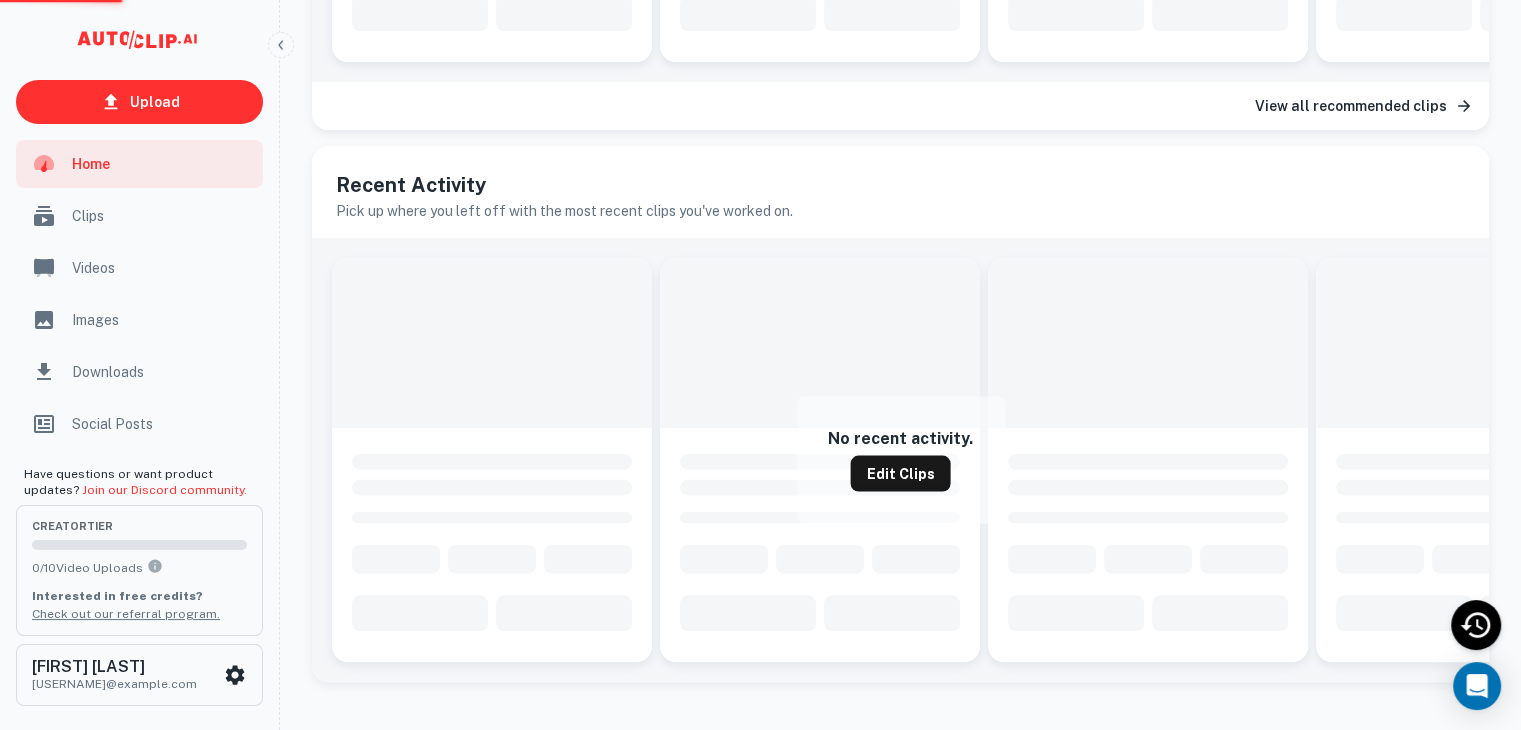 scroll, scrollTop: 0, scrollLeft: 0, axis: both 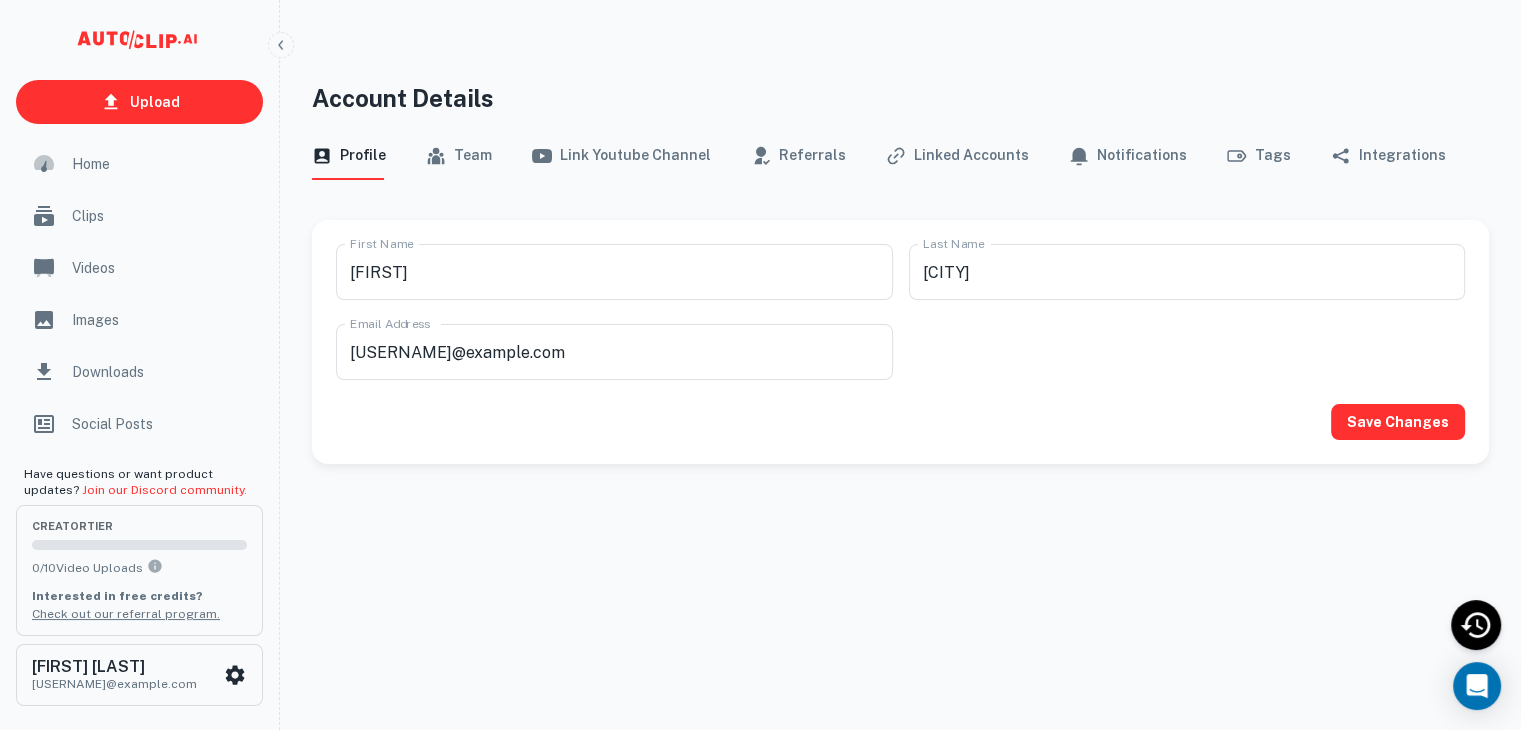 click on "Integrations" at bounding box center (1388, 156) 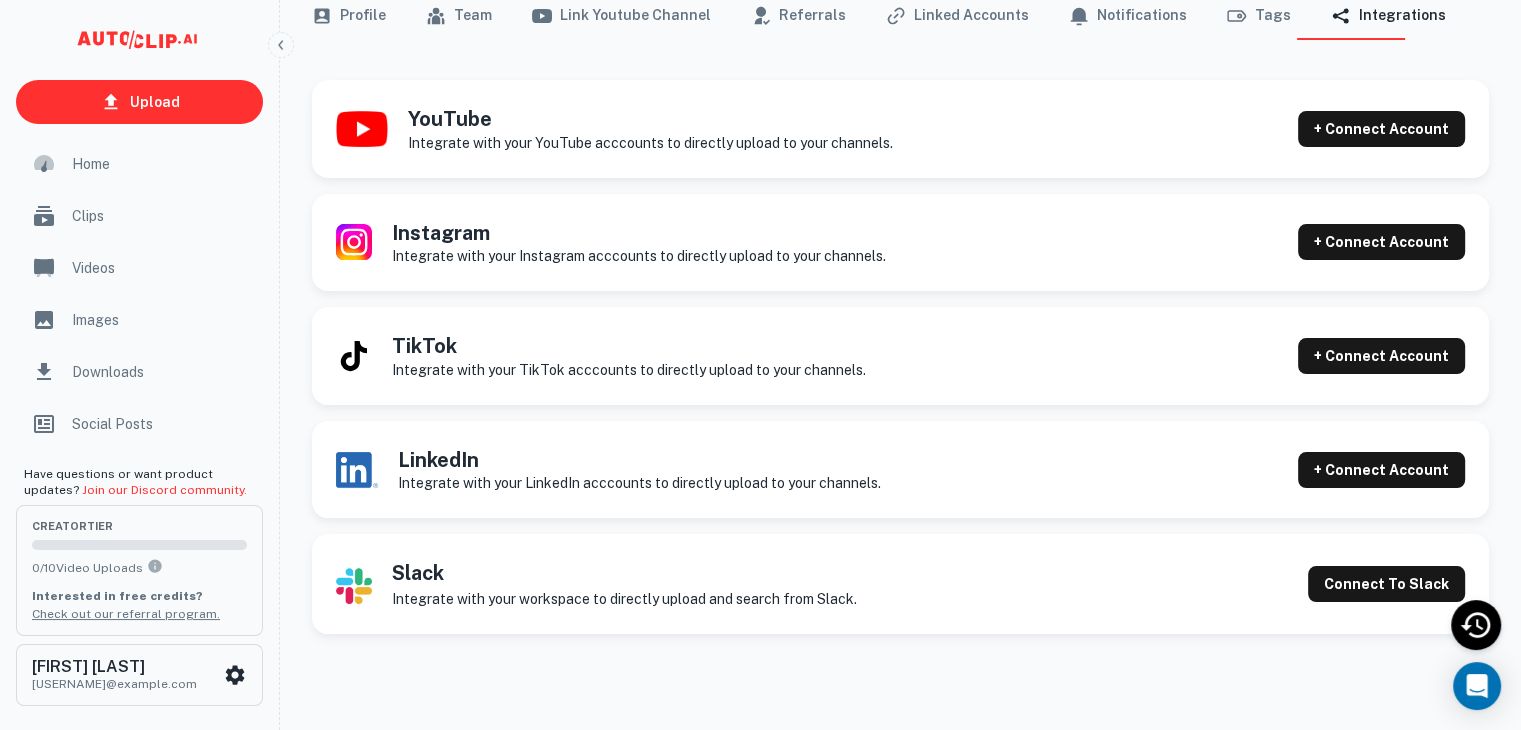 scroll, scrollTop: 0, scrollLeft: 0, axis: both 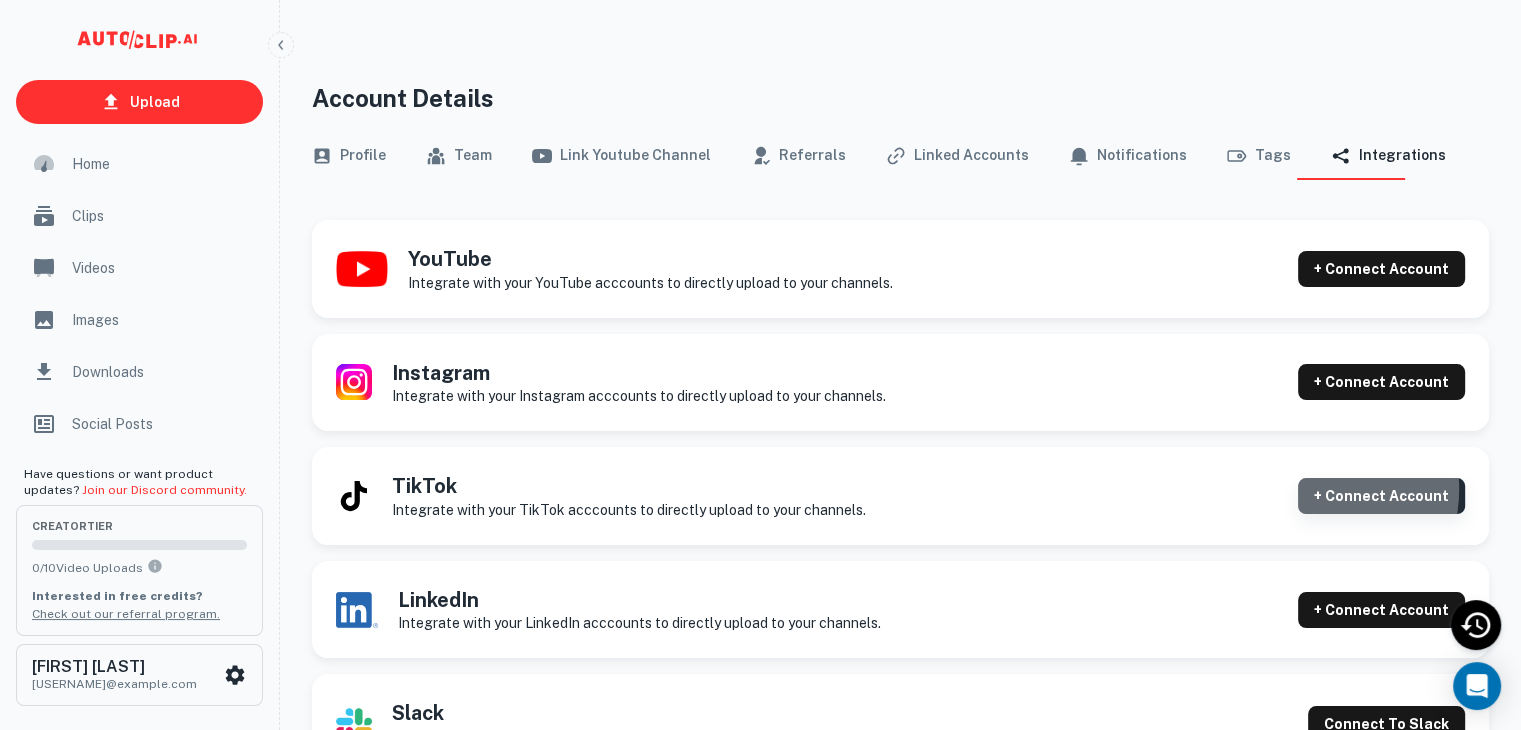 click on "+ Connect Account" at bounding box center [1381, 496] 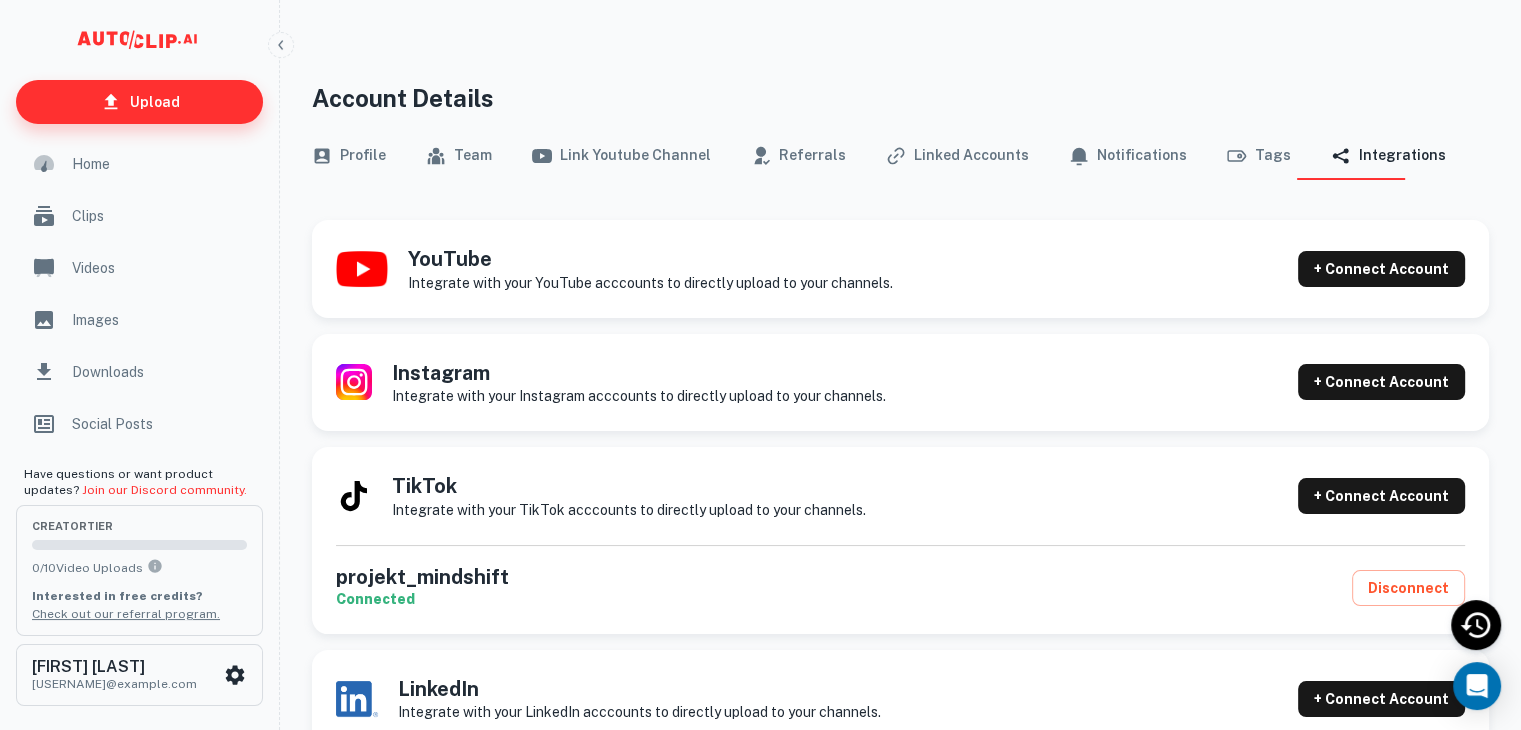 click on "Upload" at bounding box center (139, 102) 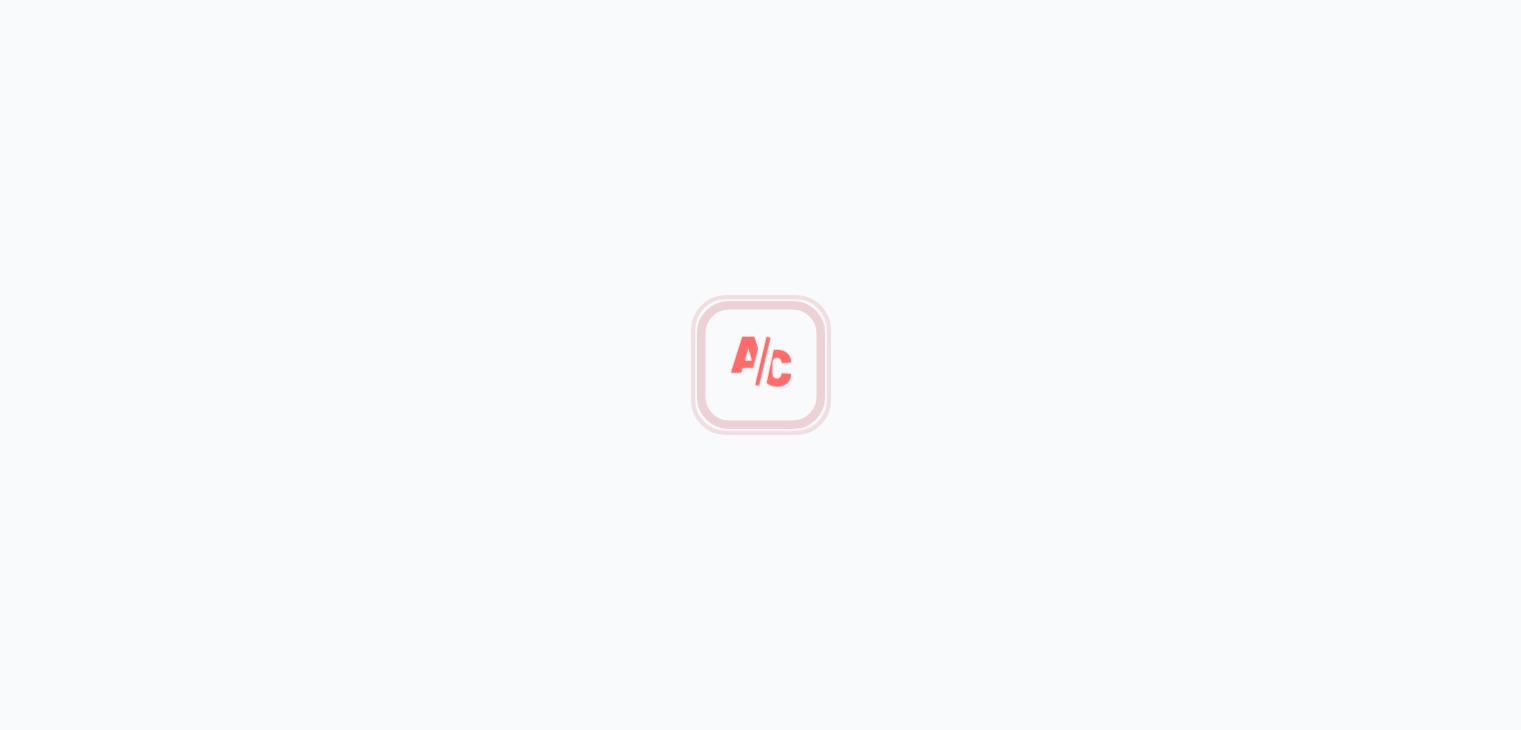 scroll, scrollTop: 0, scrollLeft: 0, axis: both 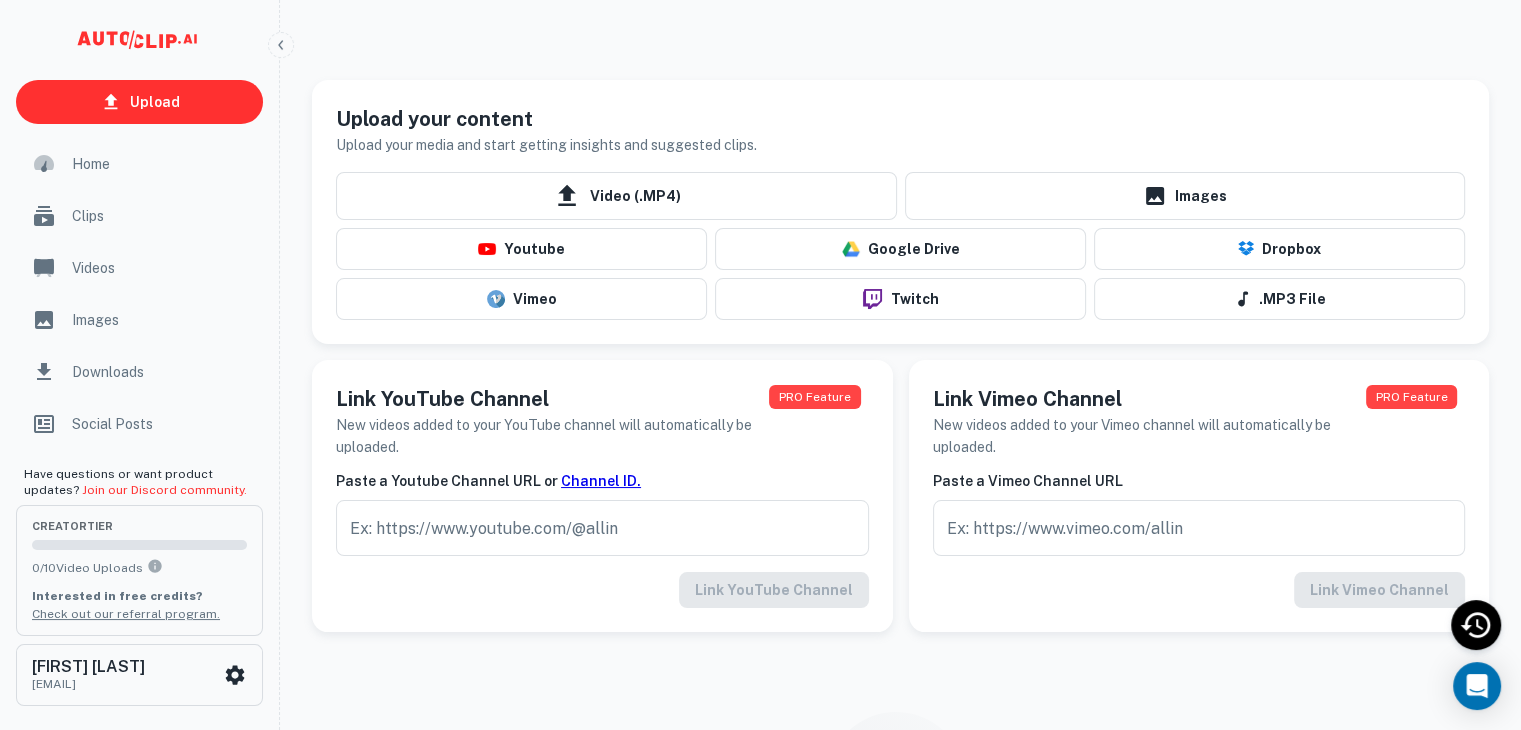 drag, startPoint x: 1518, startPoint y: 1, endPoint x: 936, endPoint y: 124, distance: 594.85547 